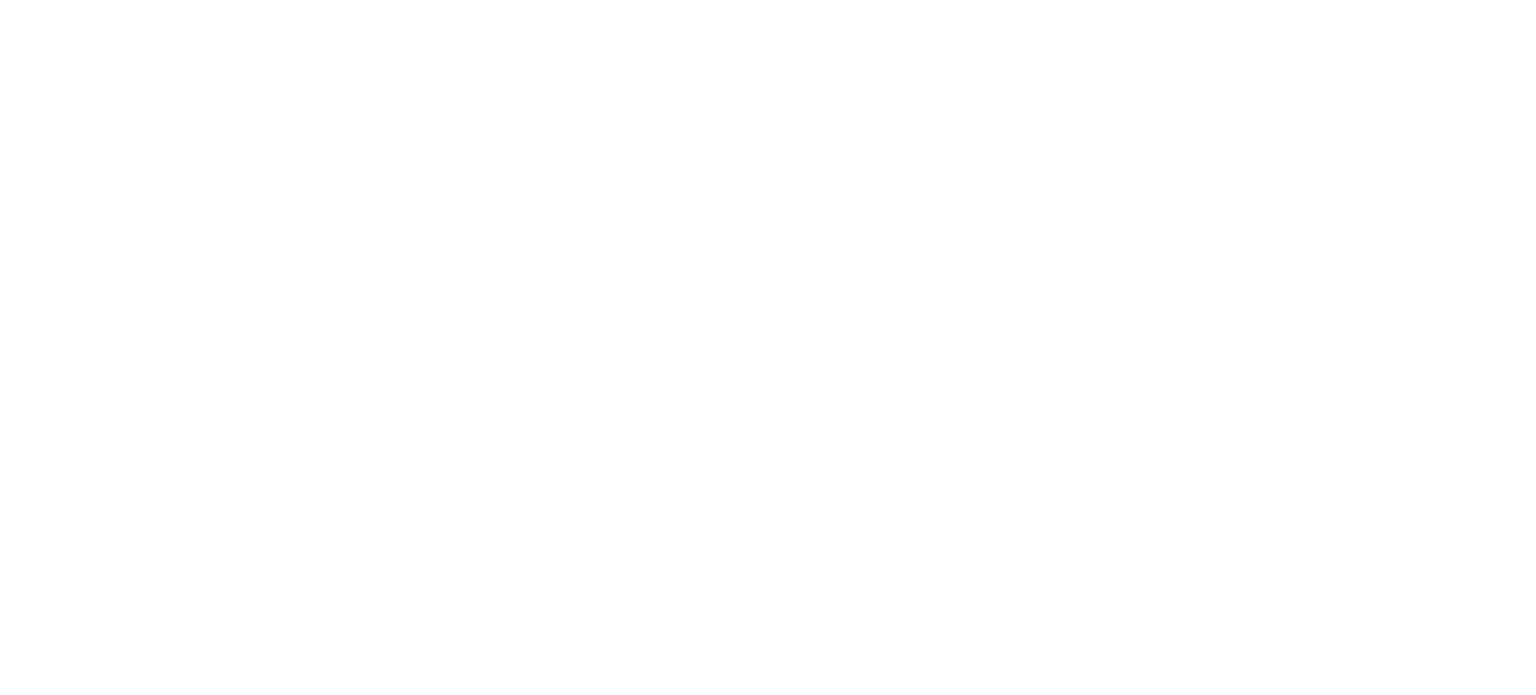 select on "Song" 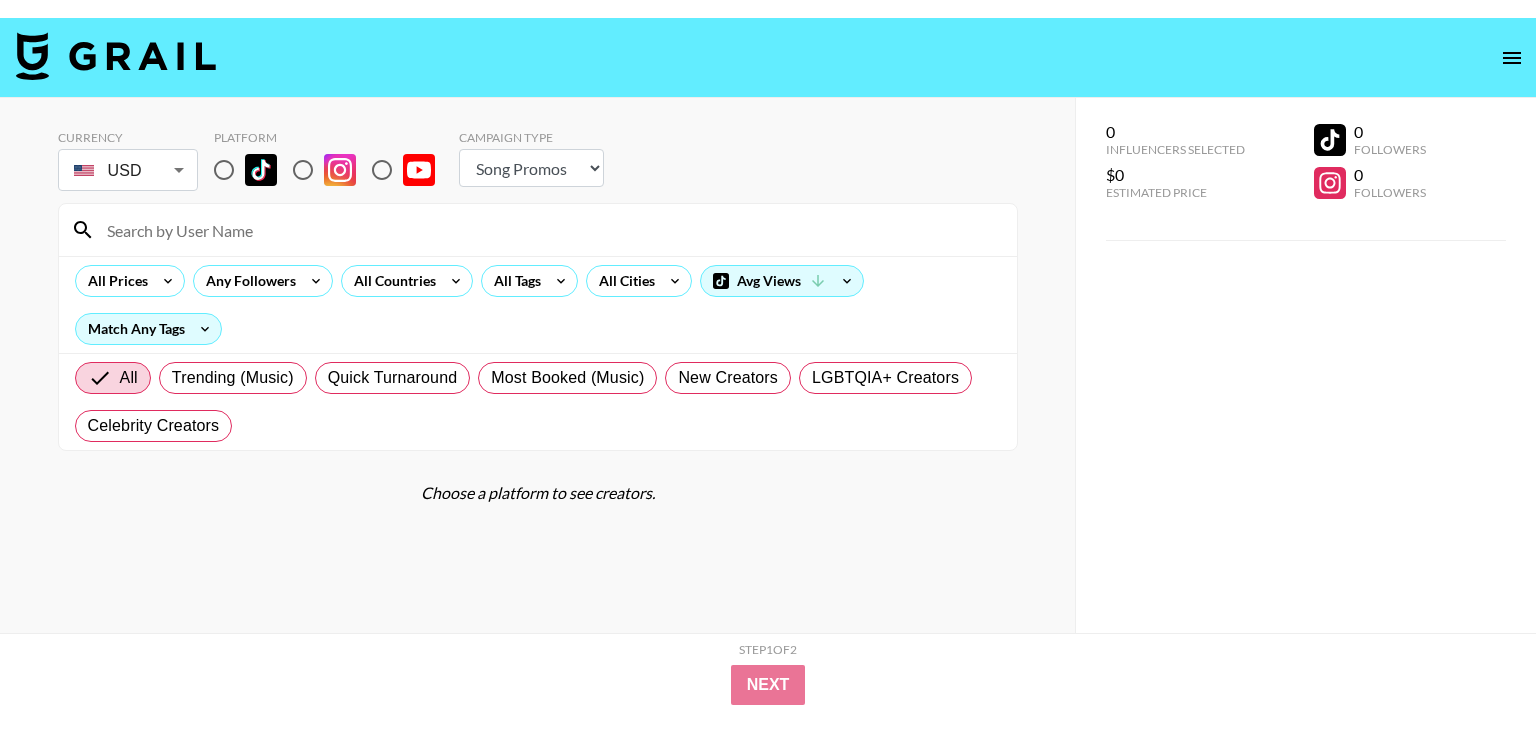 scroll, scrollTop: 0, scrollLeft: 0, axis: both 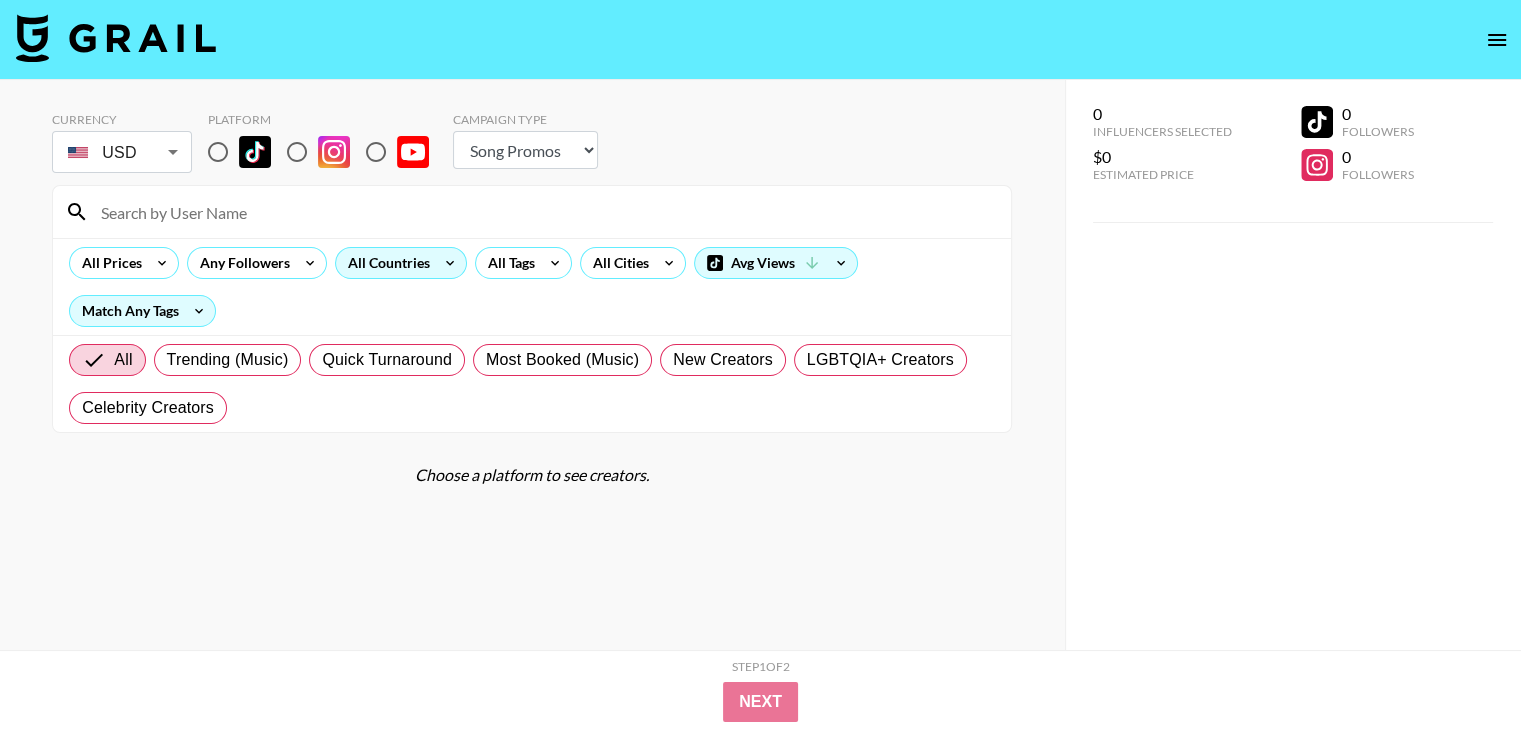 click at bounding box center [218, 152] 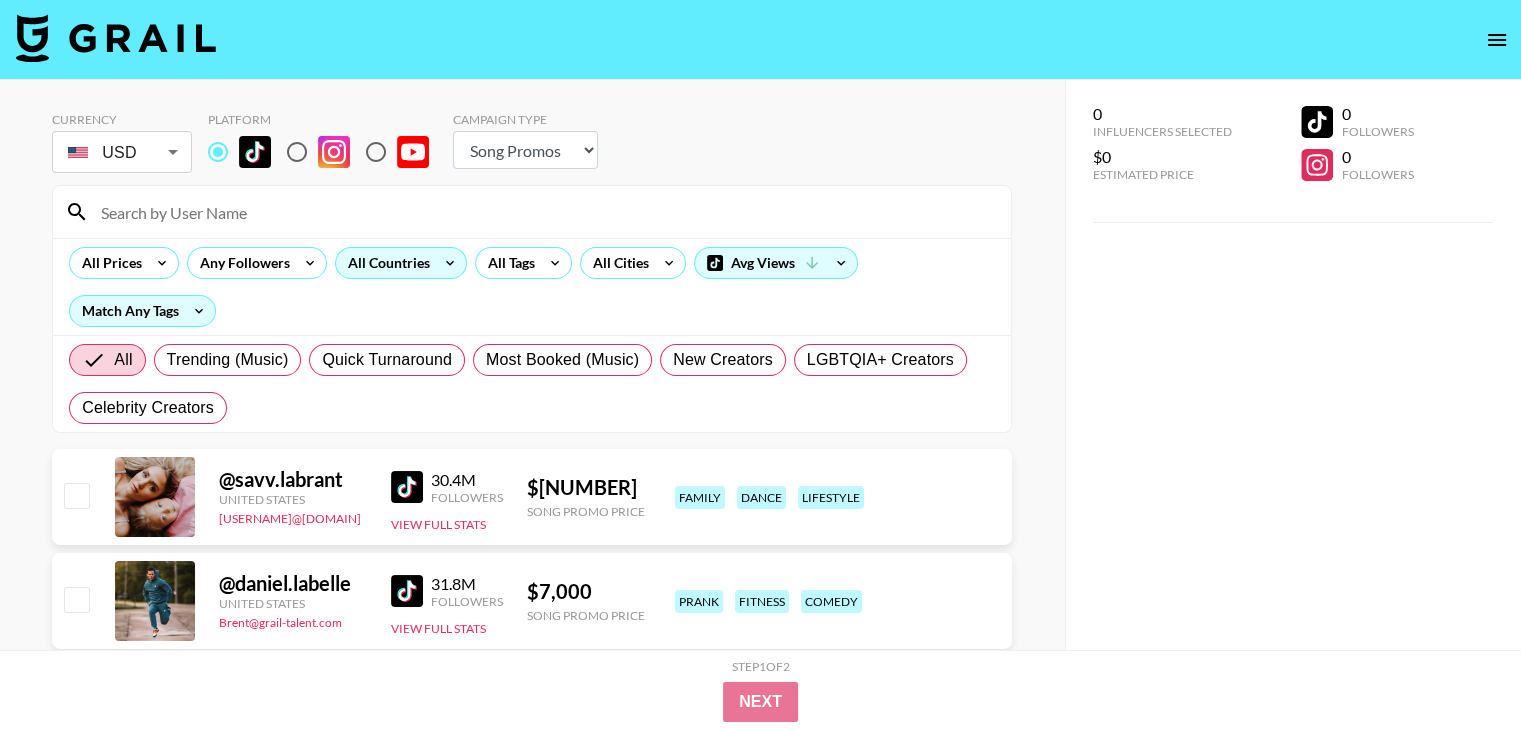 click on "All Countries" at bounding box center (385, 263) 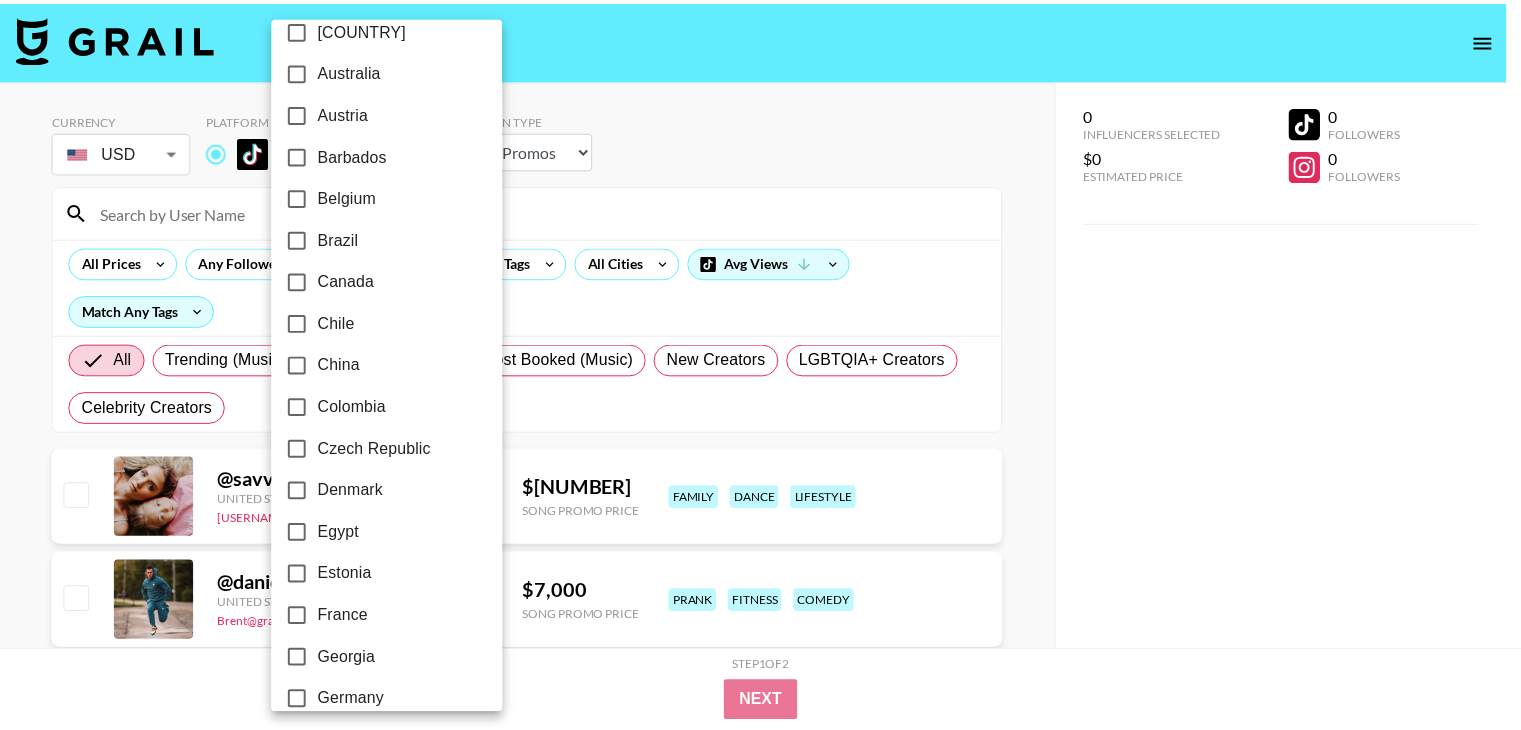 scroll, scrollTop: 166, scrollLeft: 0, axis: vertical 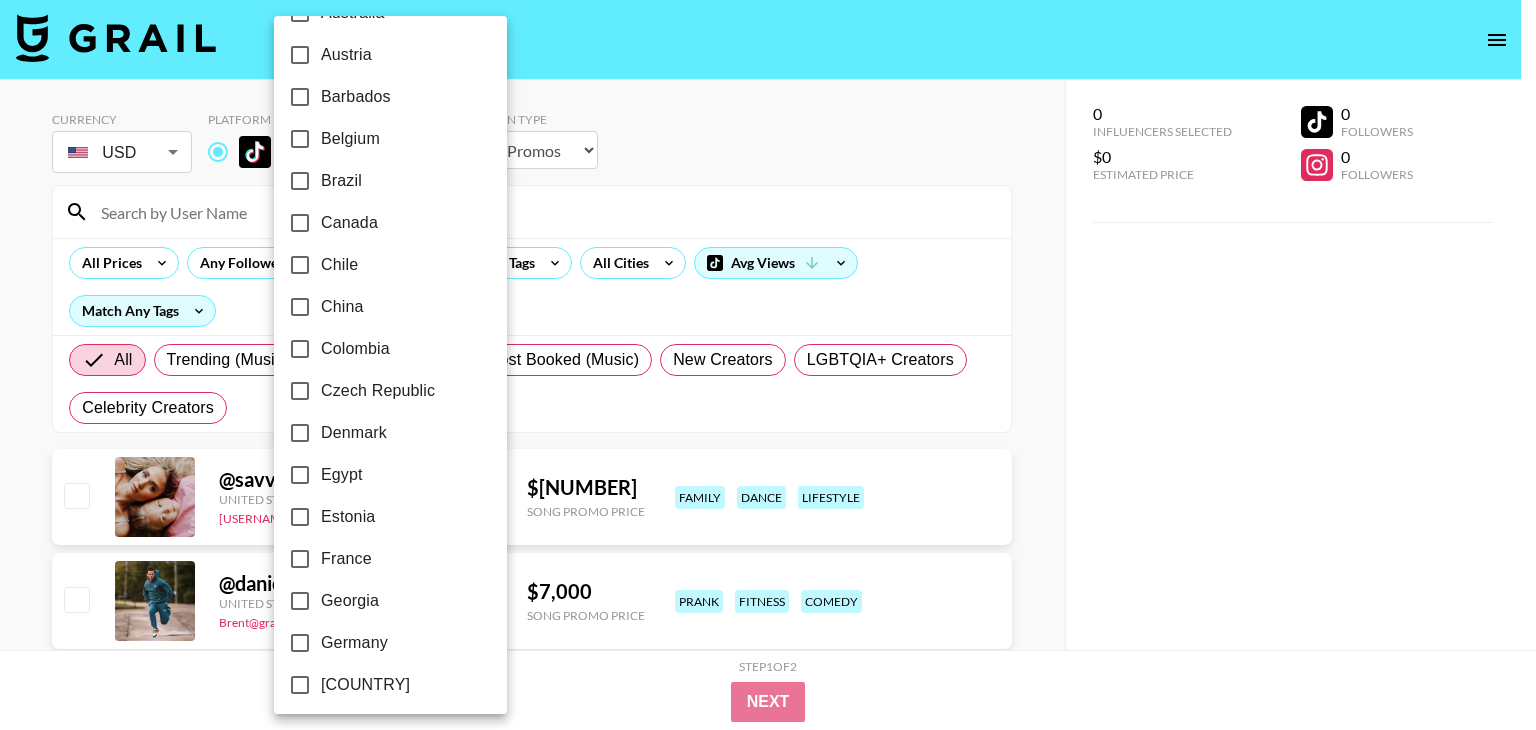 click on "Germany" at bounding box center [354, 643] 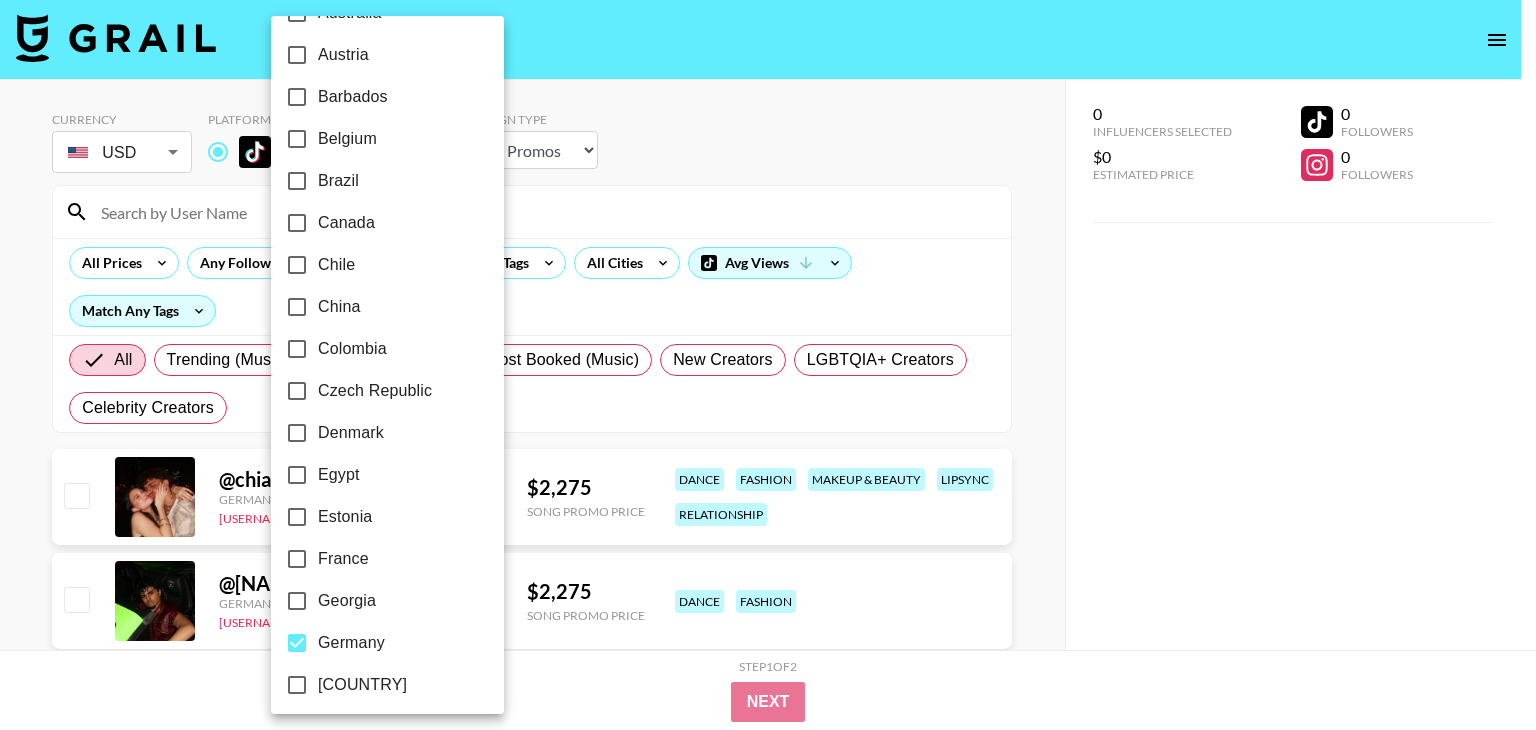 click at bounding box center (768, 365) 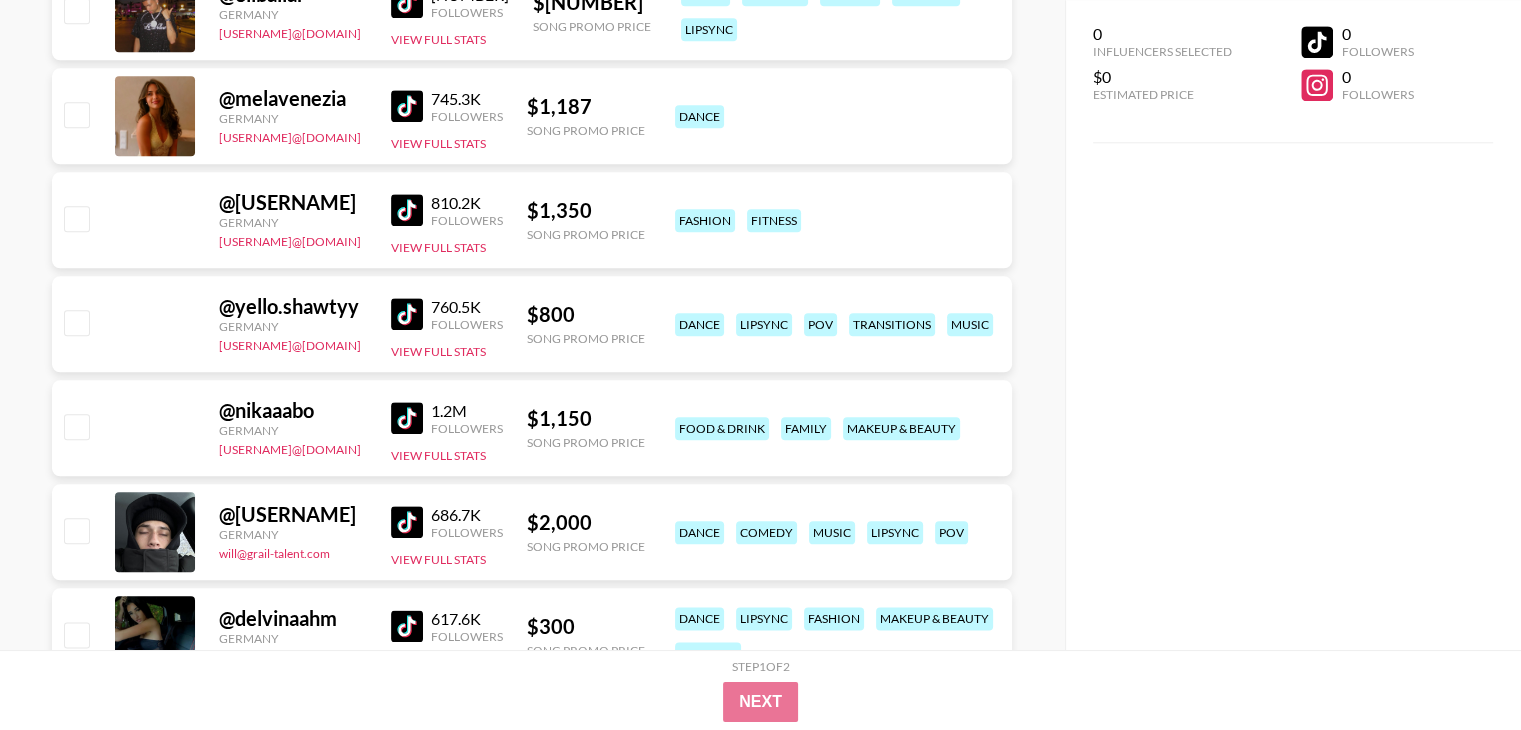 scroll, scrollTop: 2500, scrollLeft: 0, axis: vertical 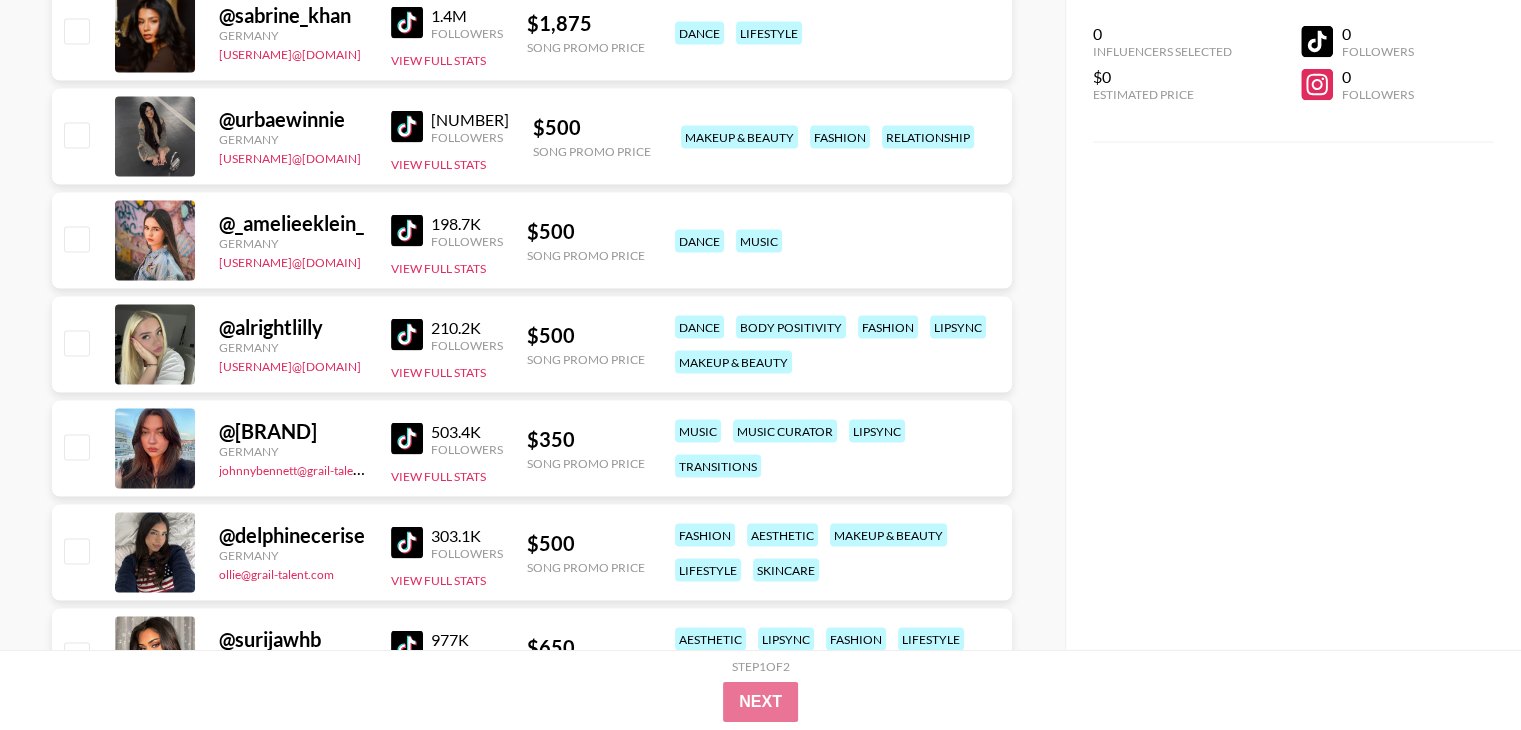 click at bounding box center (407, 439) 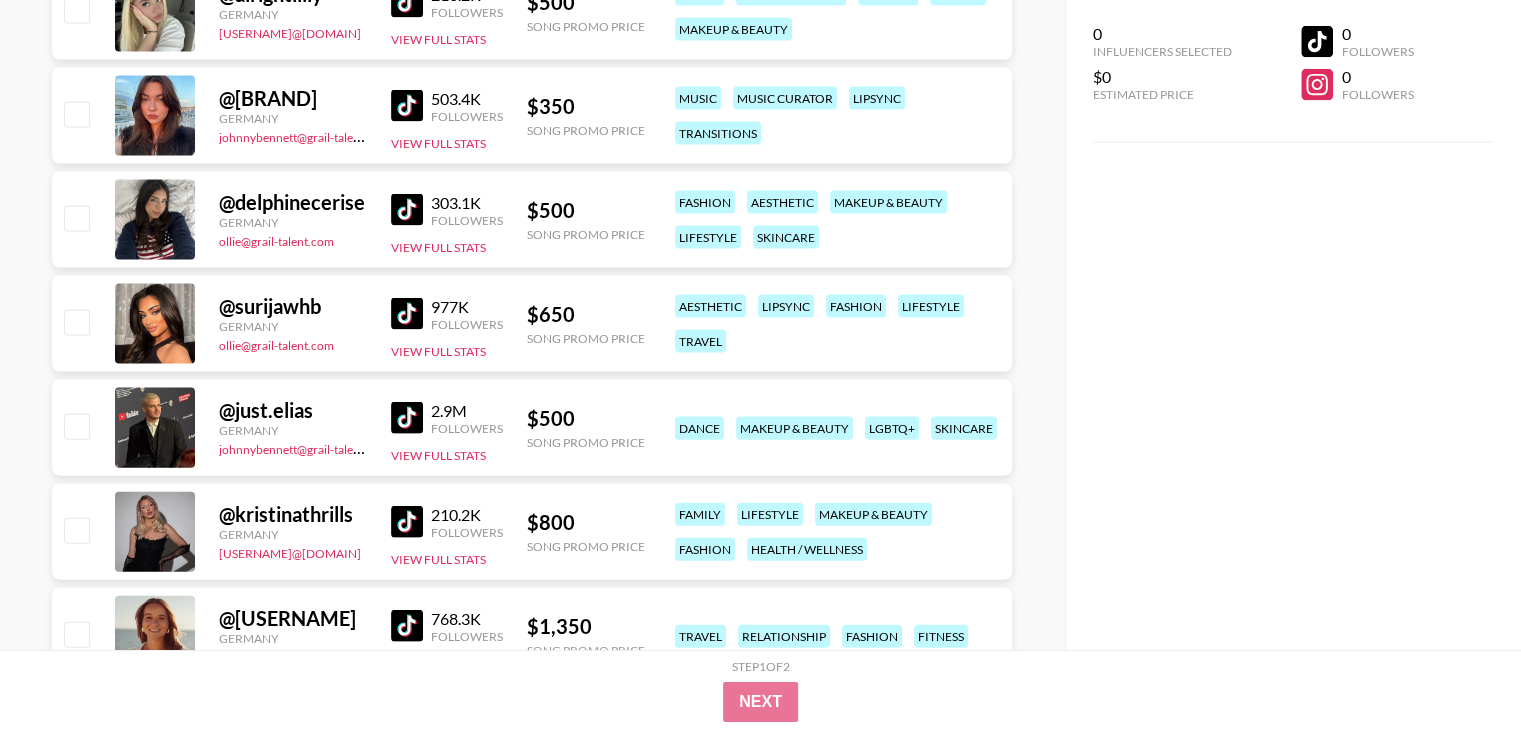 click at bounding box center (407, 210) 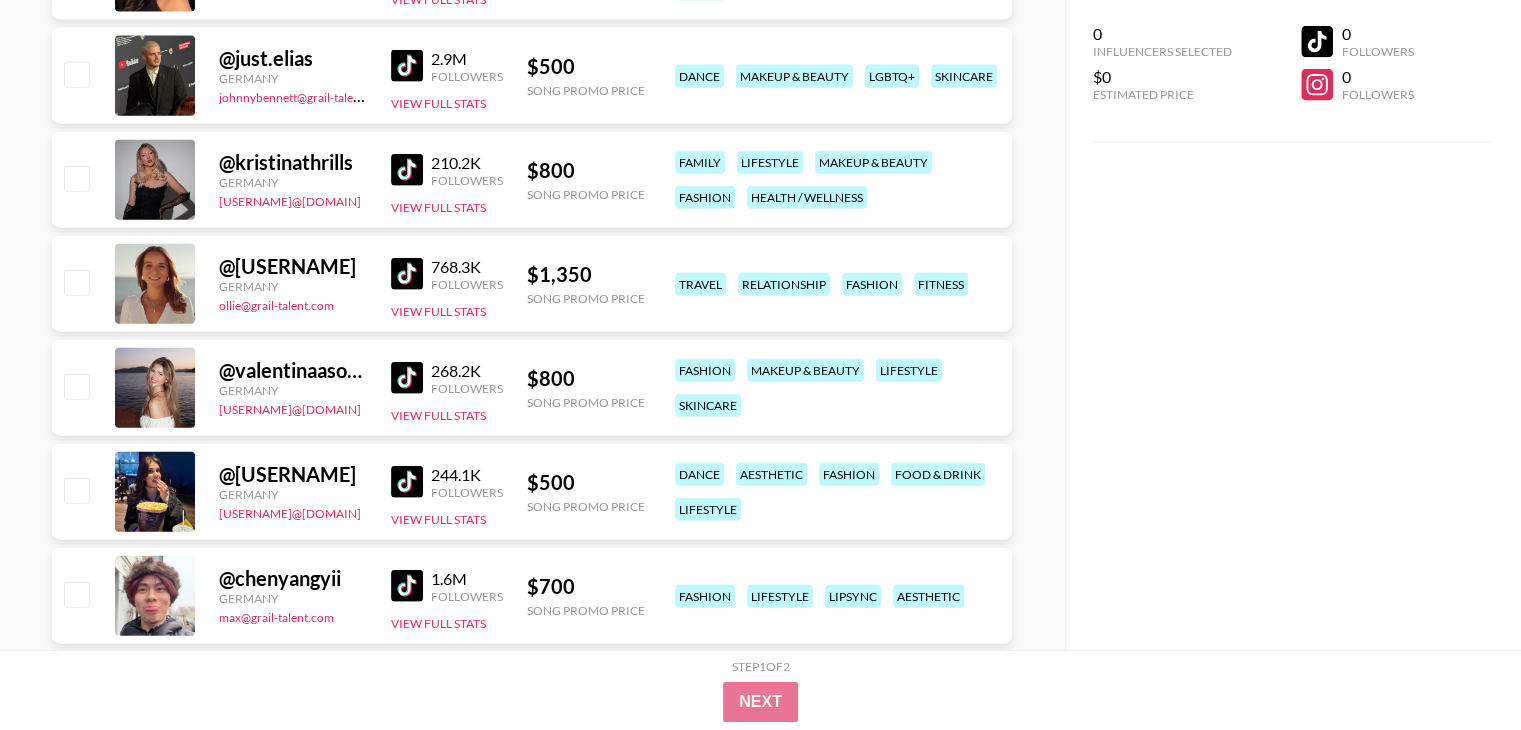 scroll, scrollTop: 4833, scrollLeft: 0, axis: vertical 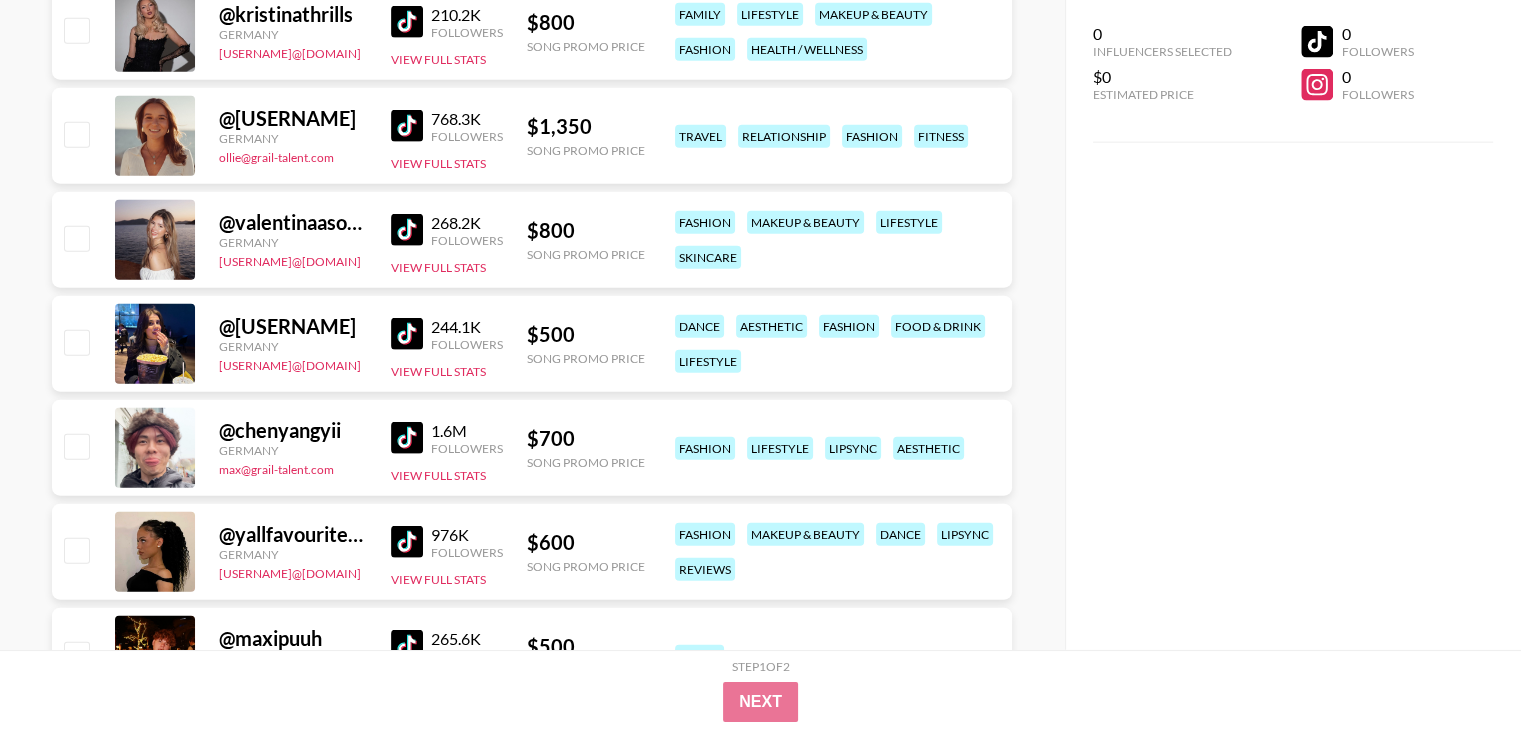 click at bounding box center (407, 334) 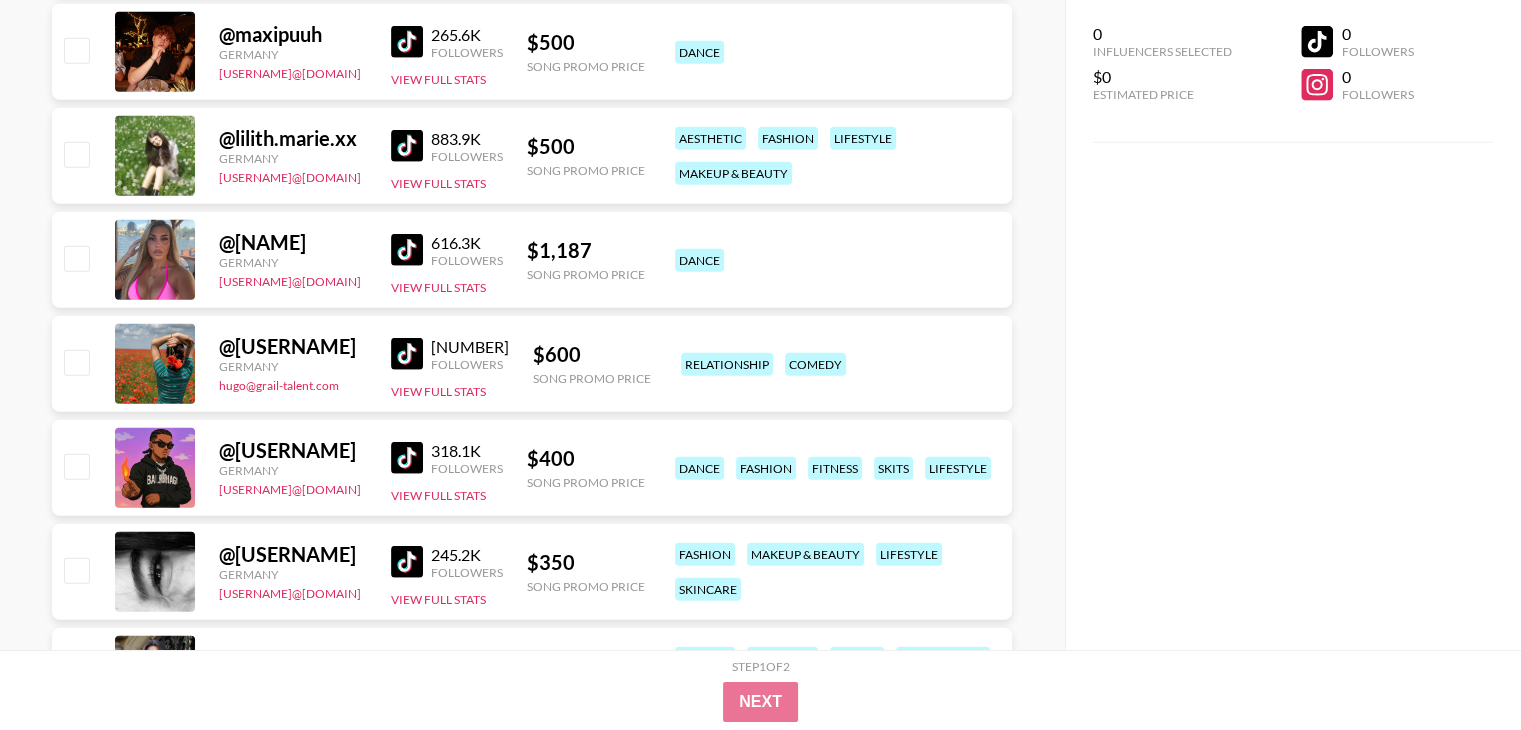 scroll, scrollTop: 5500, scrollLeft: 0, axis: vertical 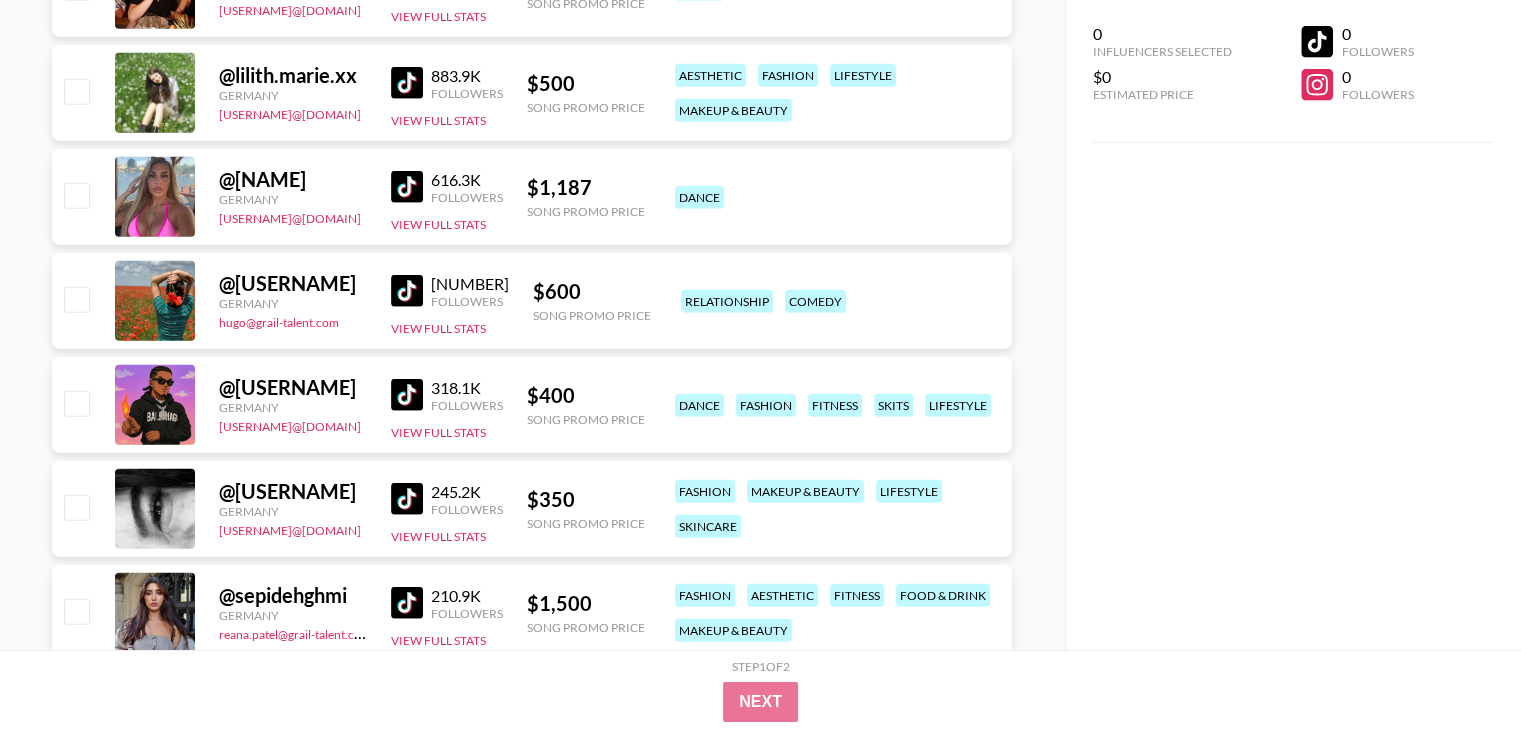 click at bounding box center (407, 499) 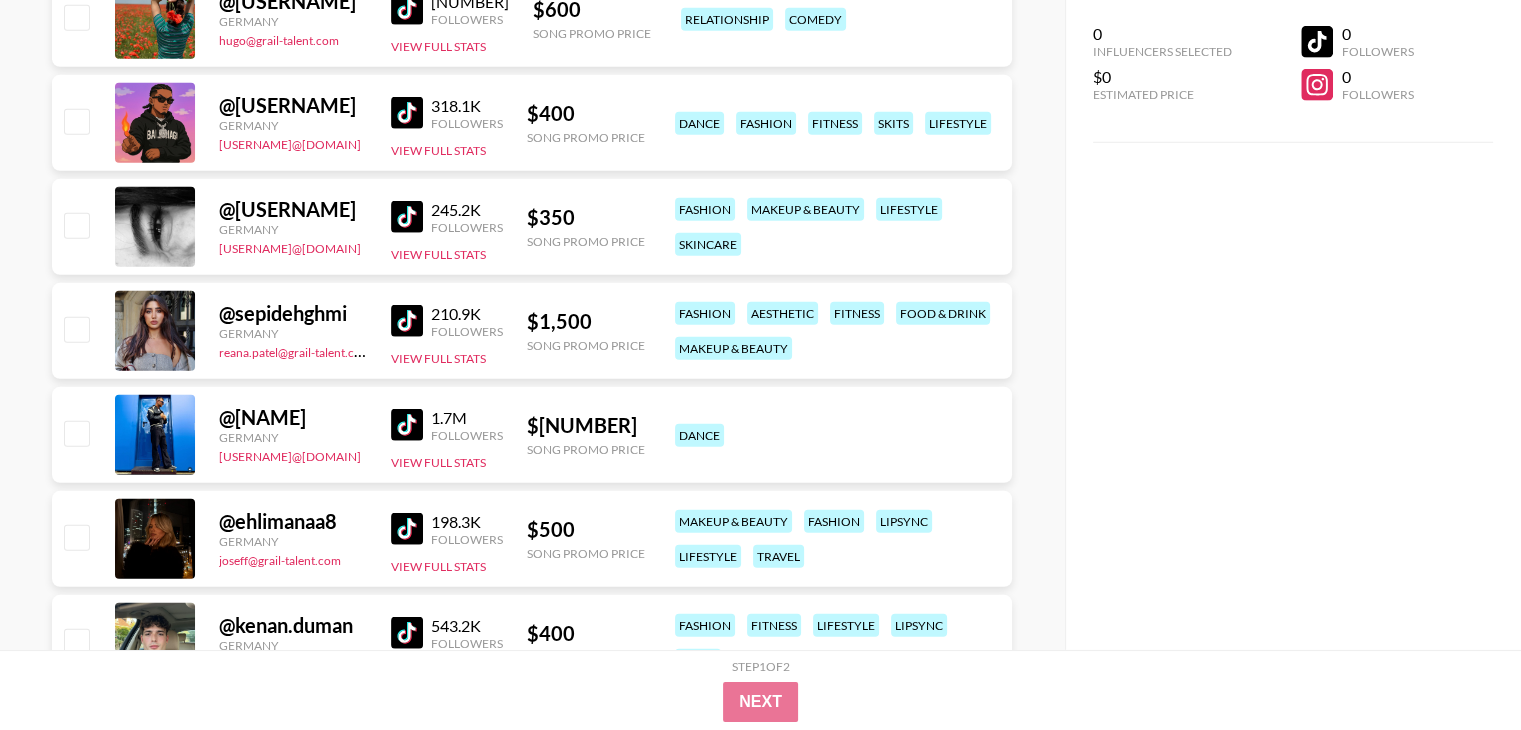 scroll, scrollTop: 5833, scrollLeft: 0, axis: vertical 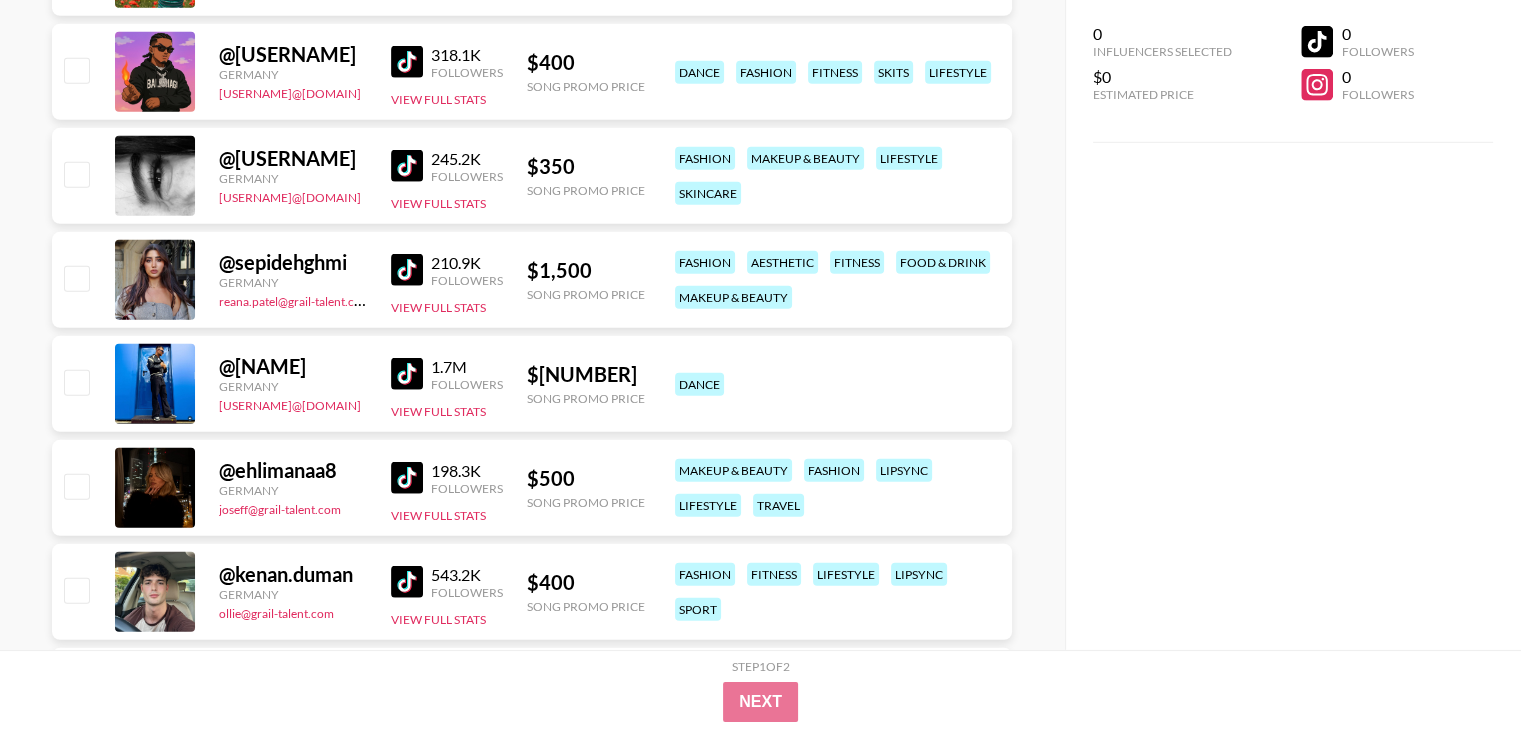 click at bounding box center (407, 478) 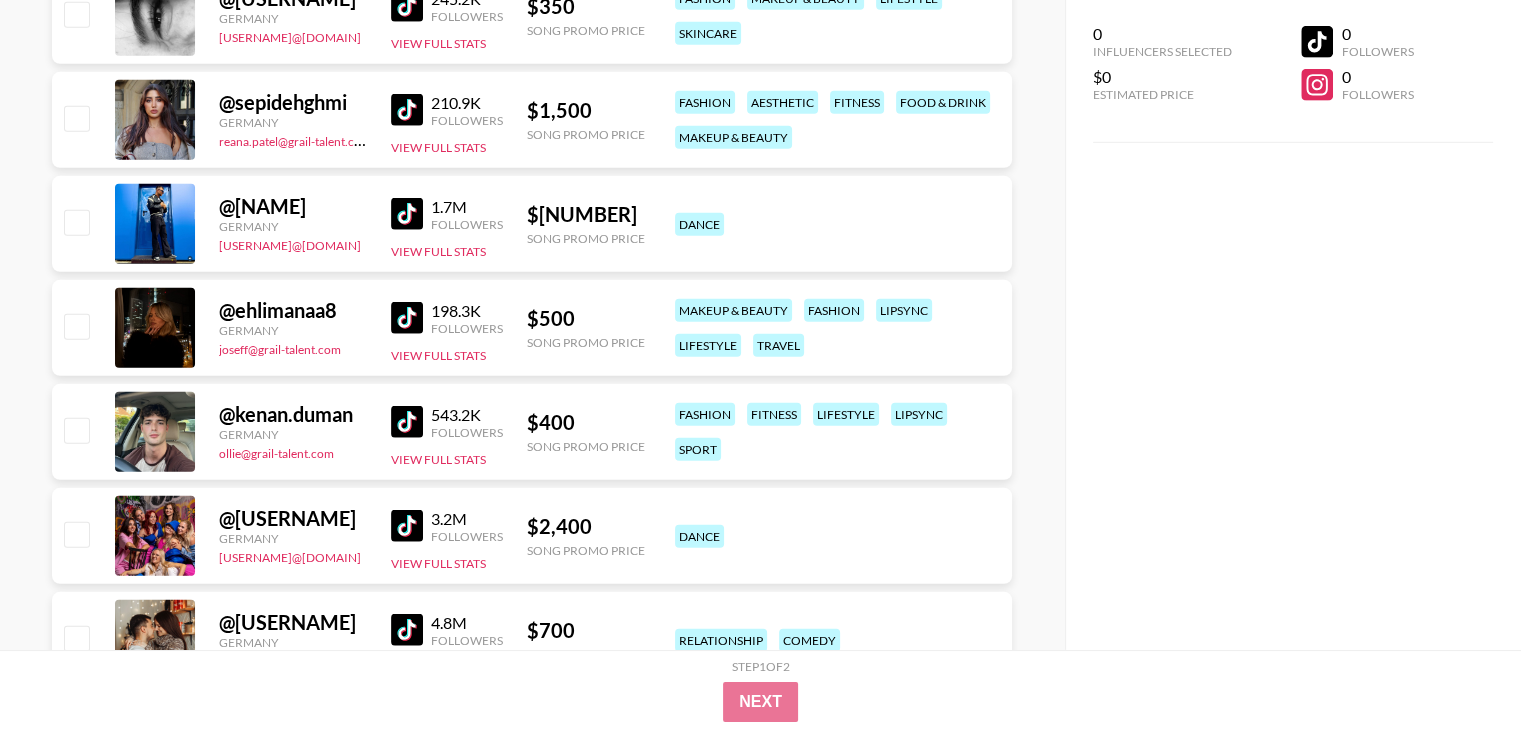 scroll, scrollTop: 6000, scrollLeft: 0, axis: vertical 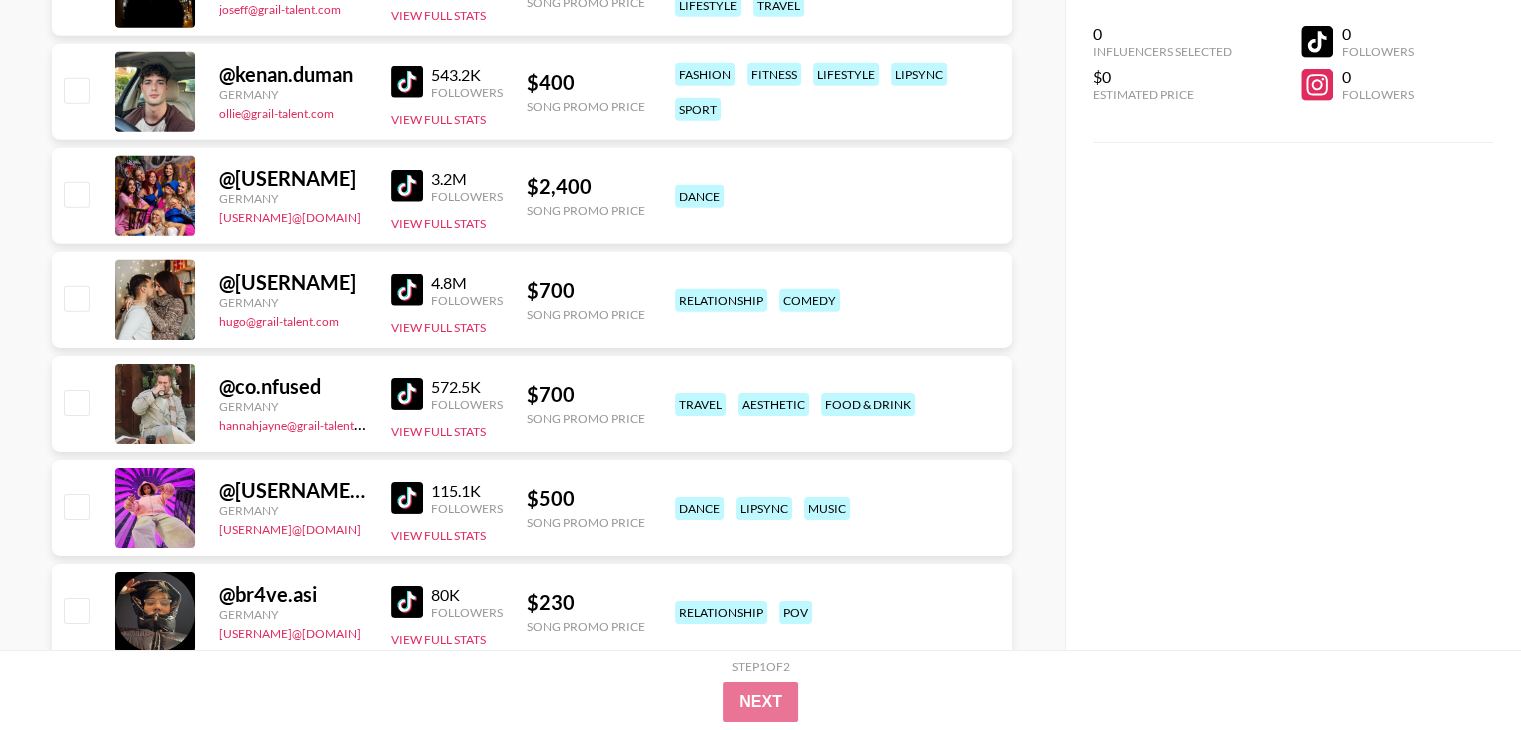 click at bounding box center [411, 394] 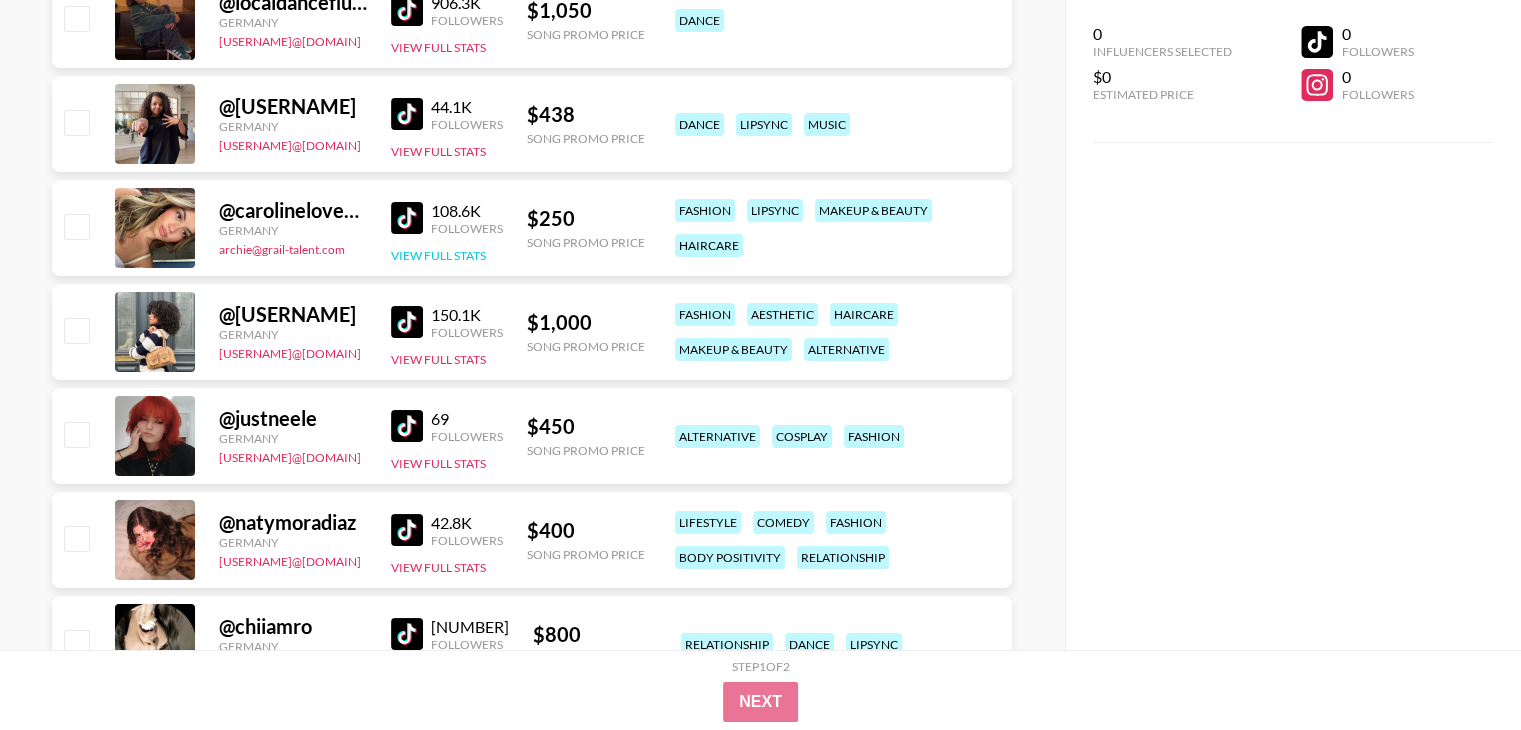 scroll, scrollTop: 7666, scrollLeft: 0, axis: vertical 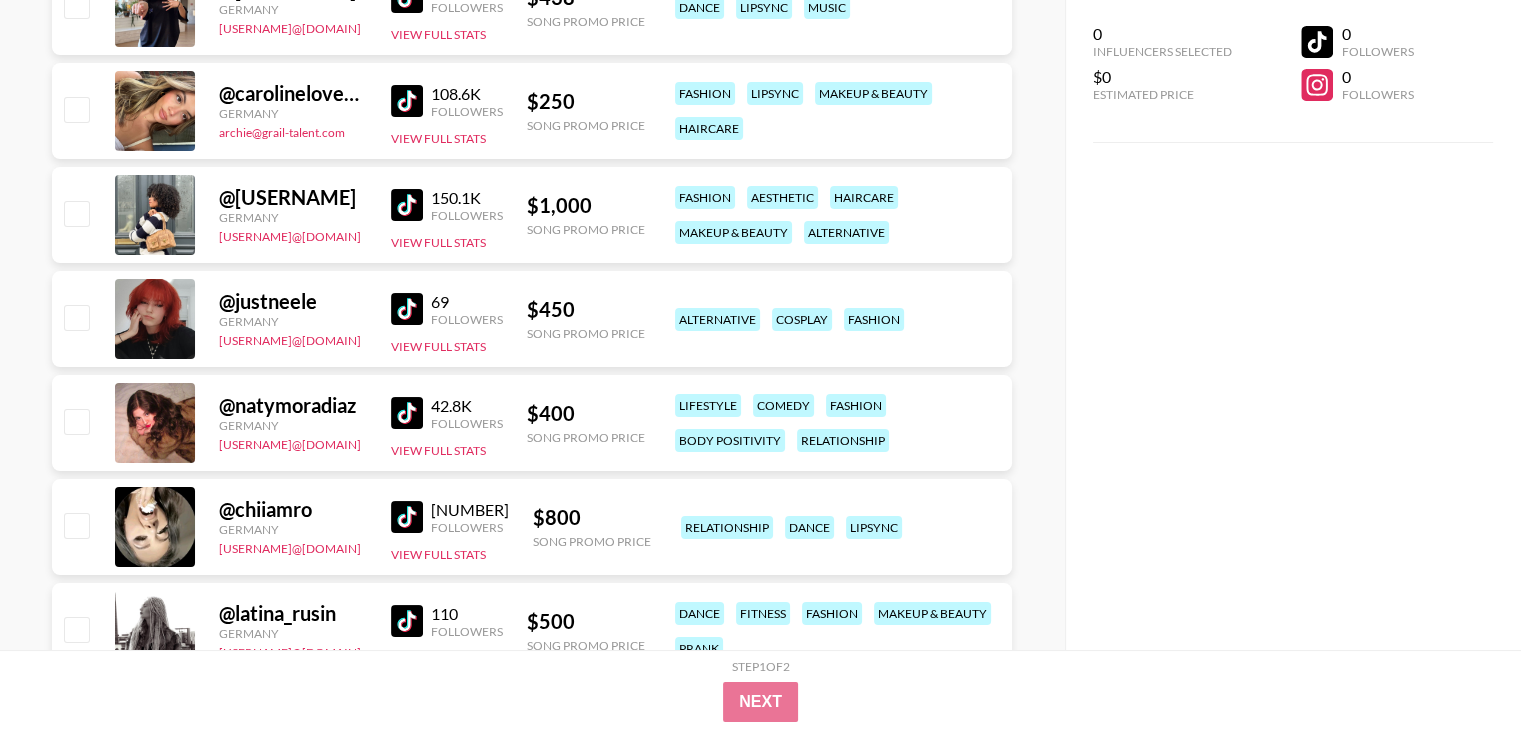click at bounding box center (407, 309) 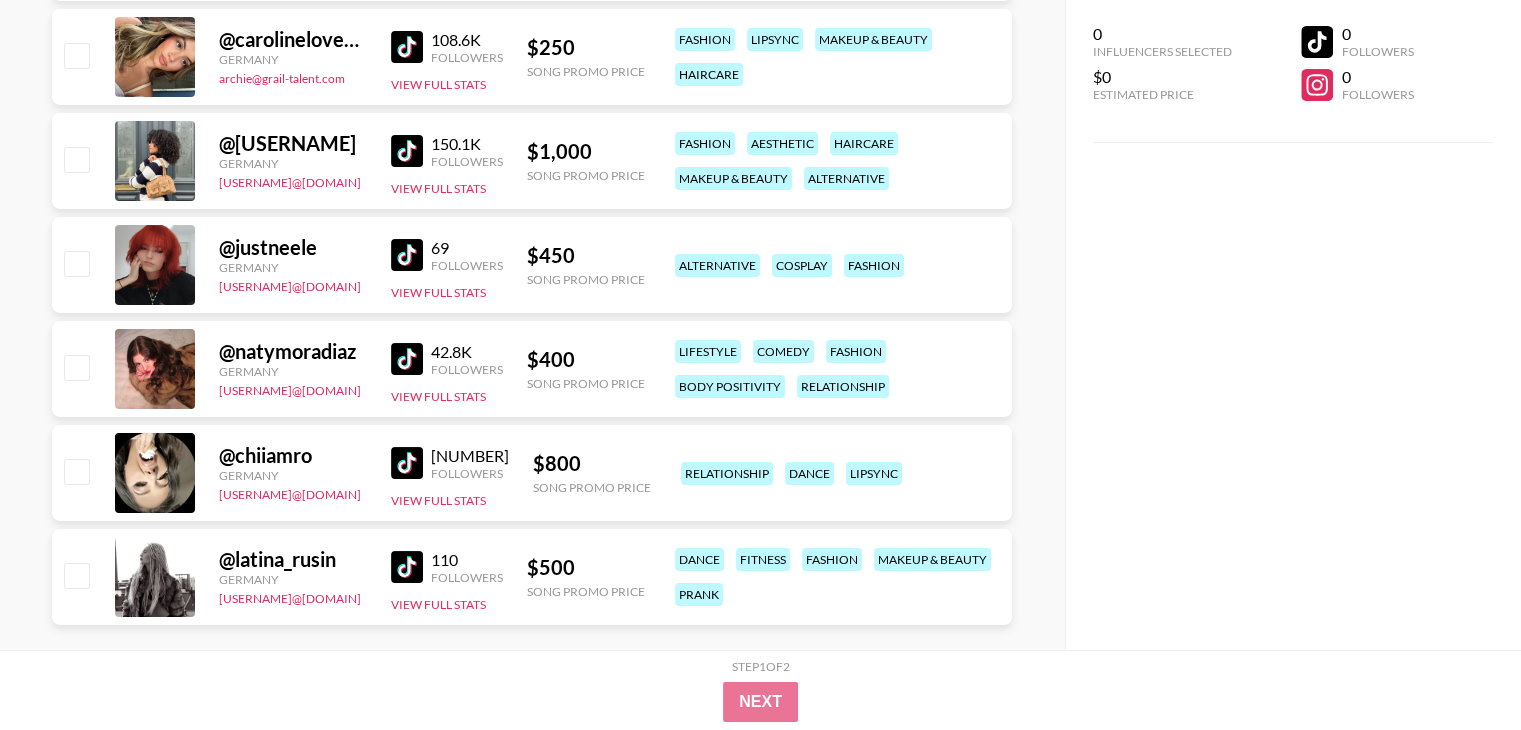 scroll, scrollTop: 7750, scrollLeft: 0, axis: vertical 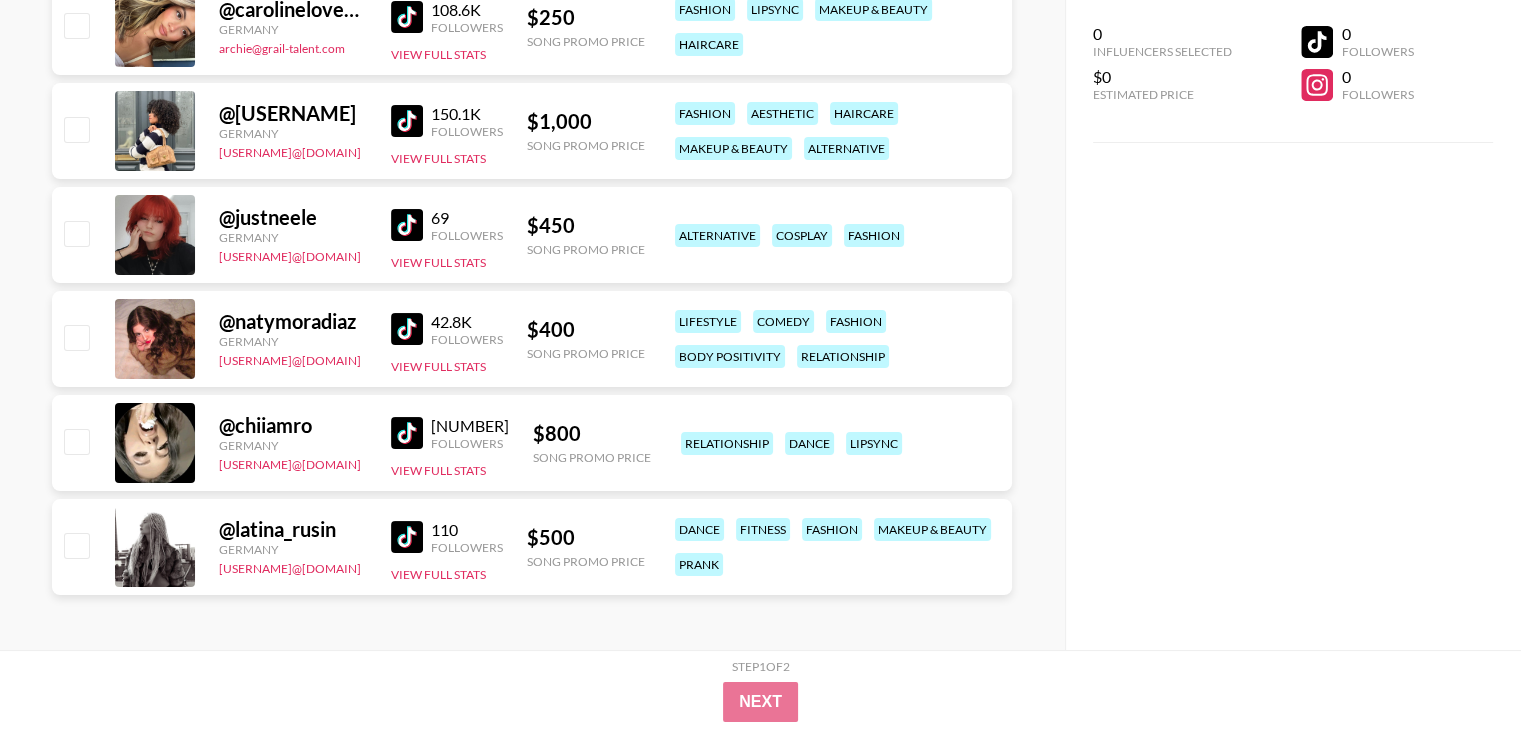 click at bounding box center [407, 433] 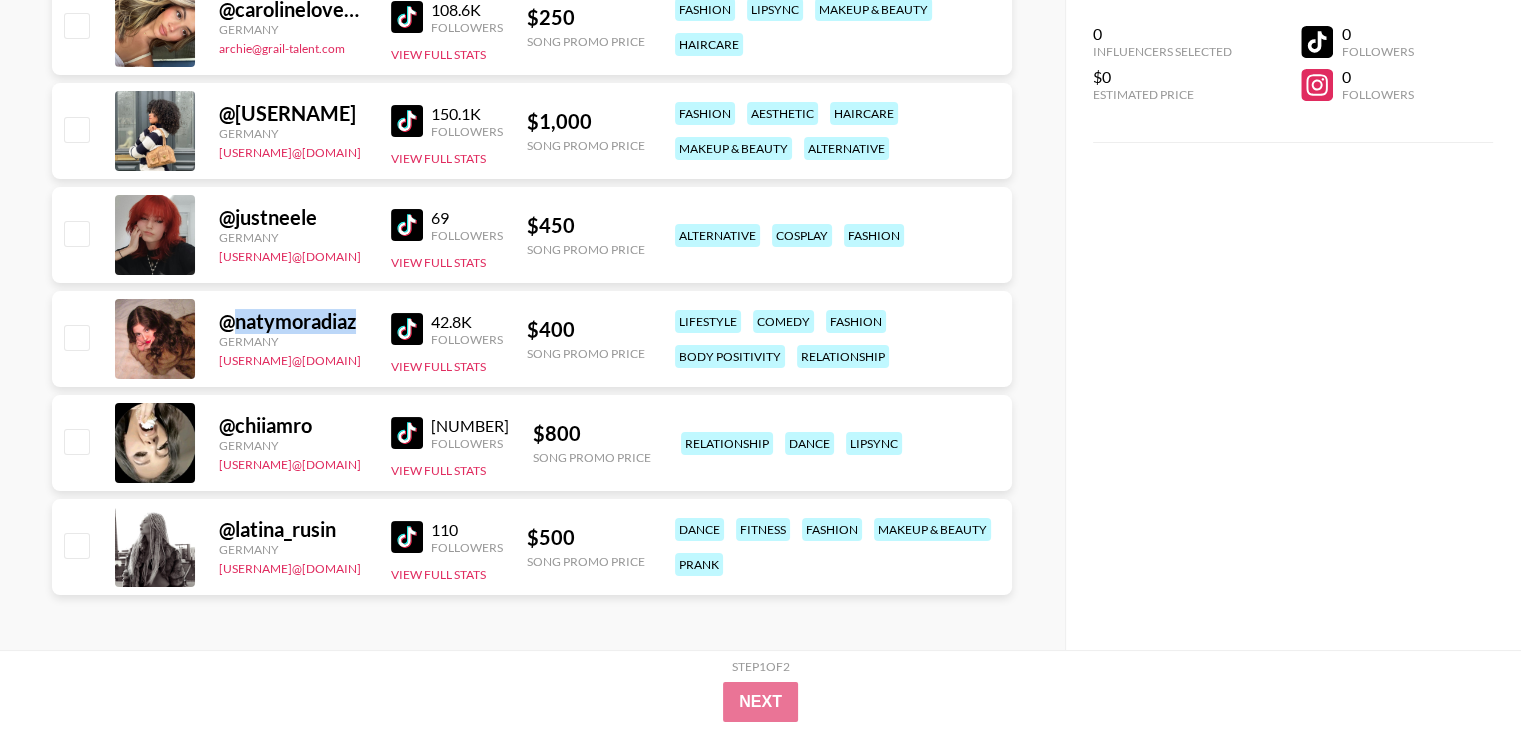 click on "@ natymoradiaz" at bounding box center [293, 321] 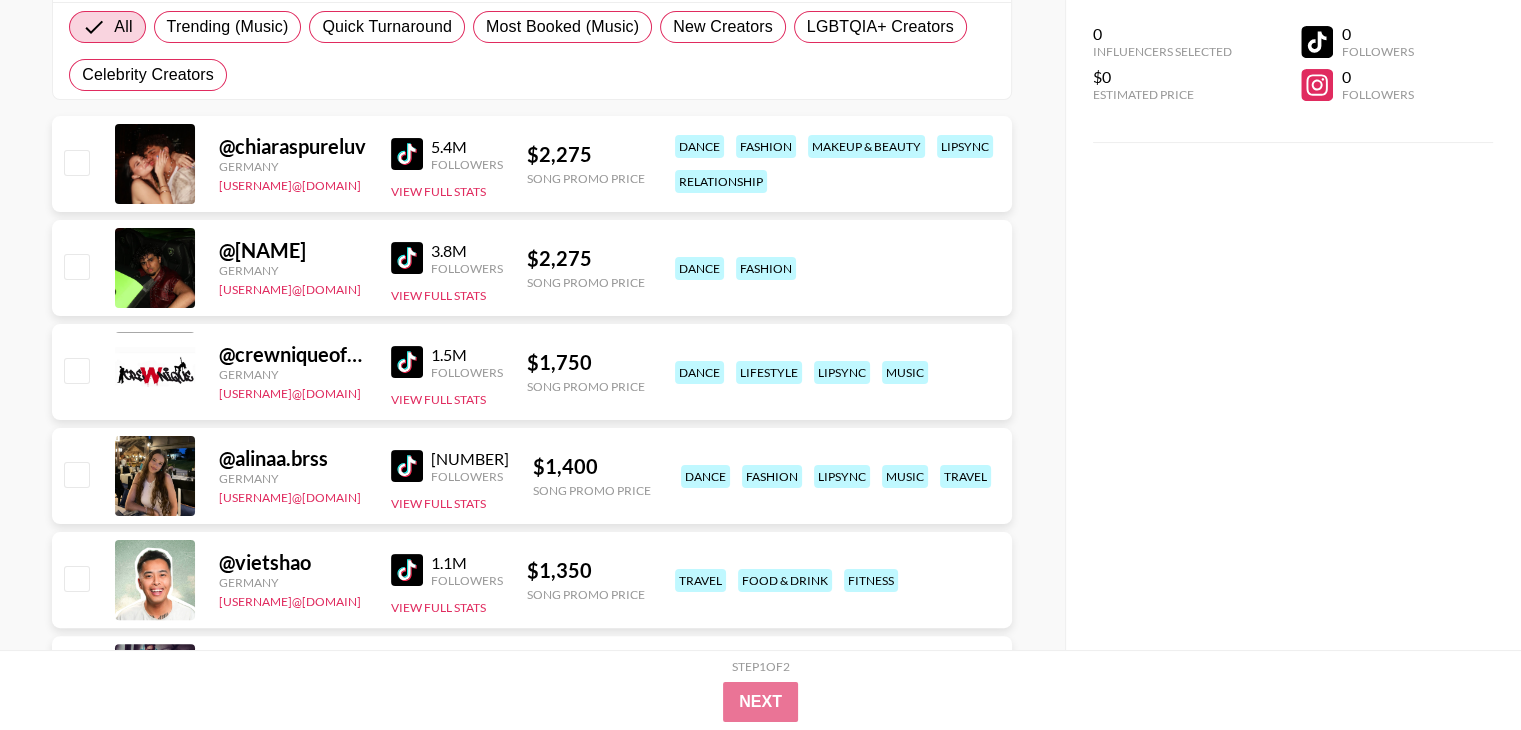 scroll, scrollTop: 666, scrollLeft: 0, axis: vertical 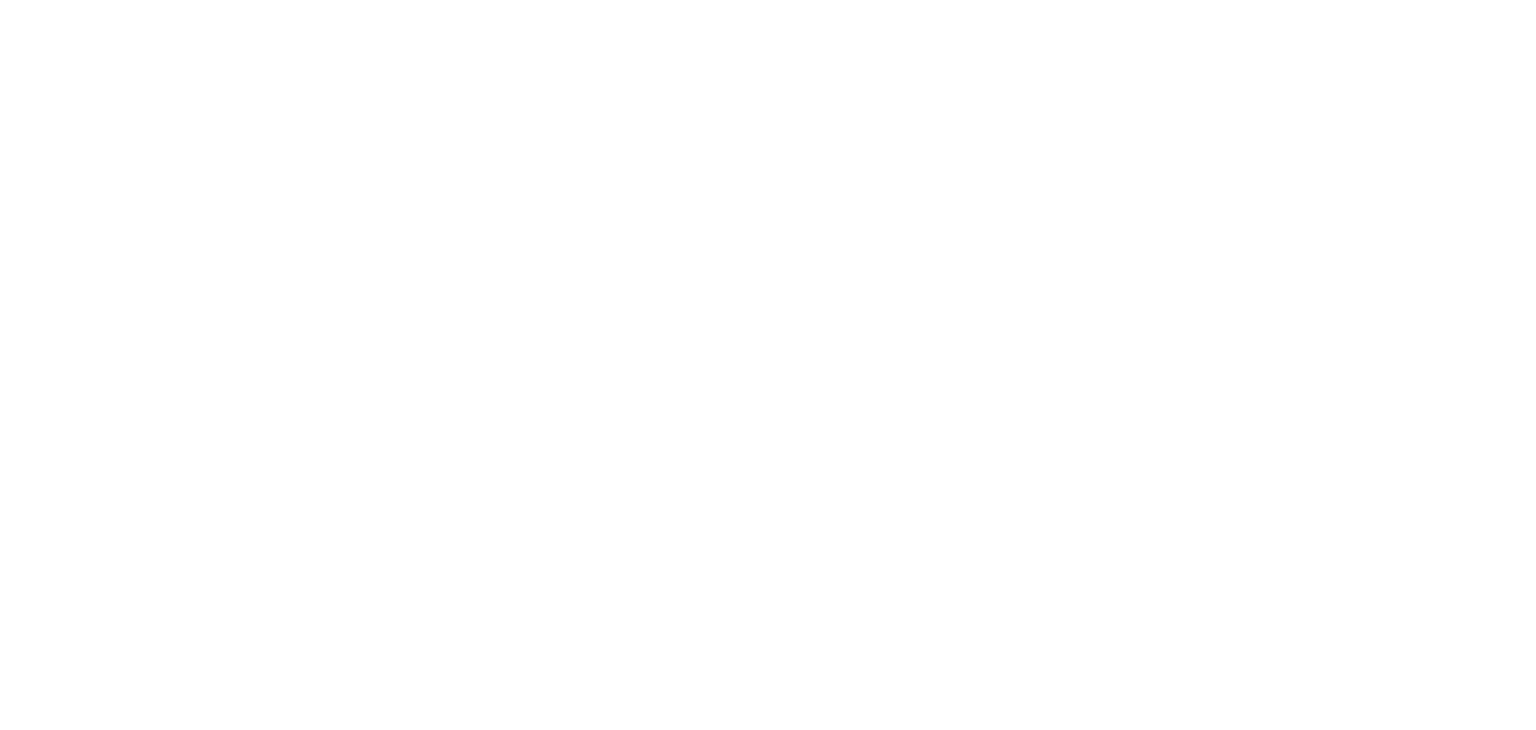 select on "Song" 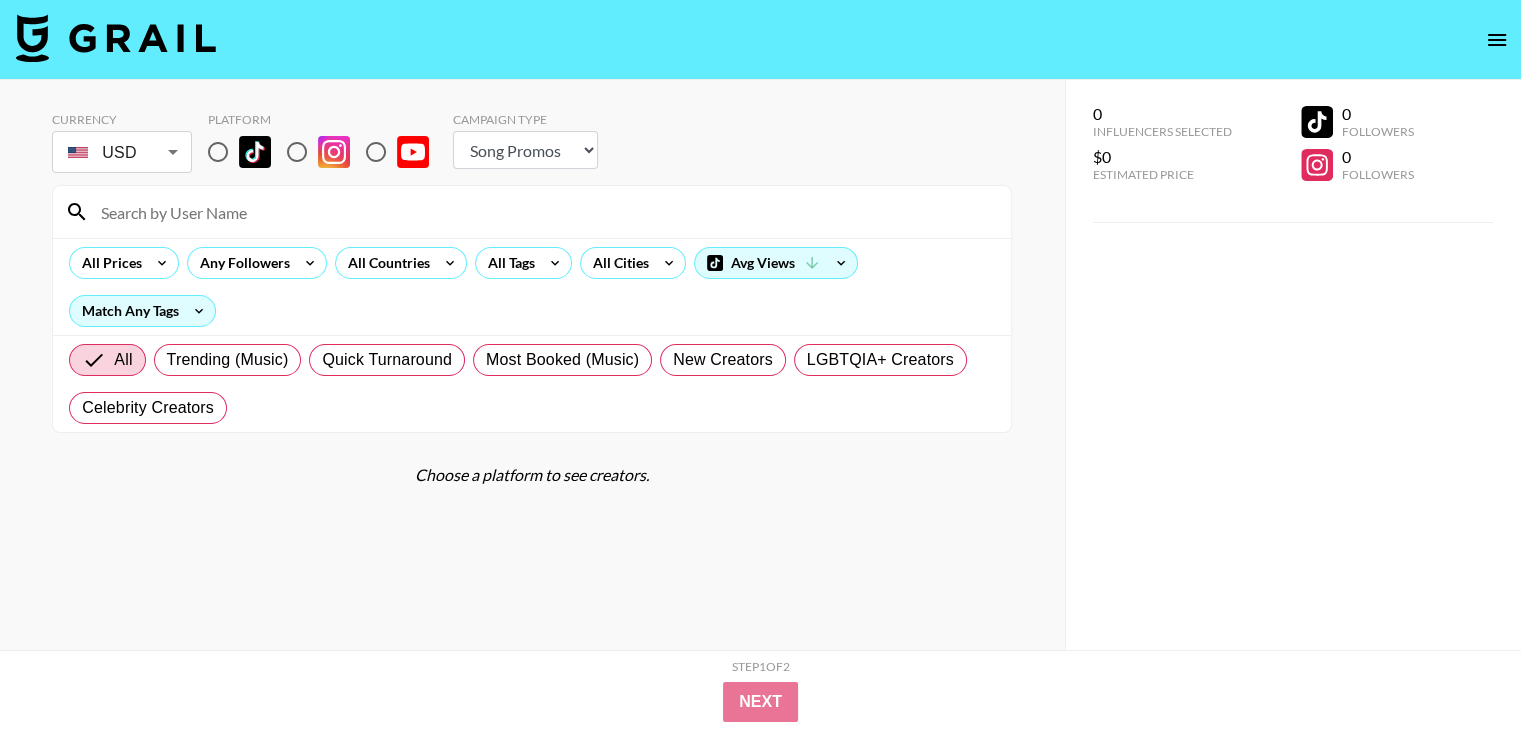 click at bounding box center (218, 152) 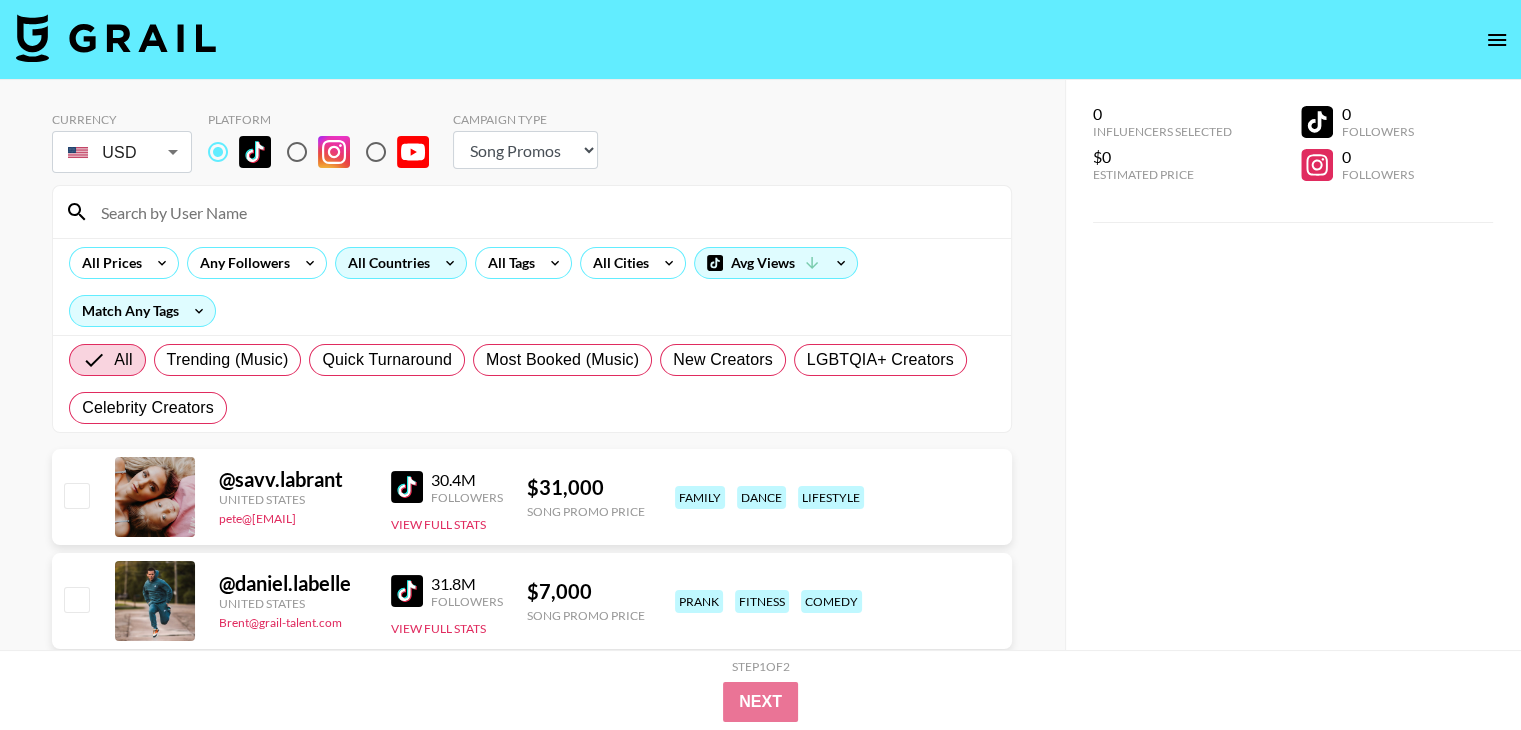 click on "All Countries" at bounding box center [385, 263] 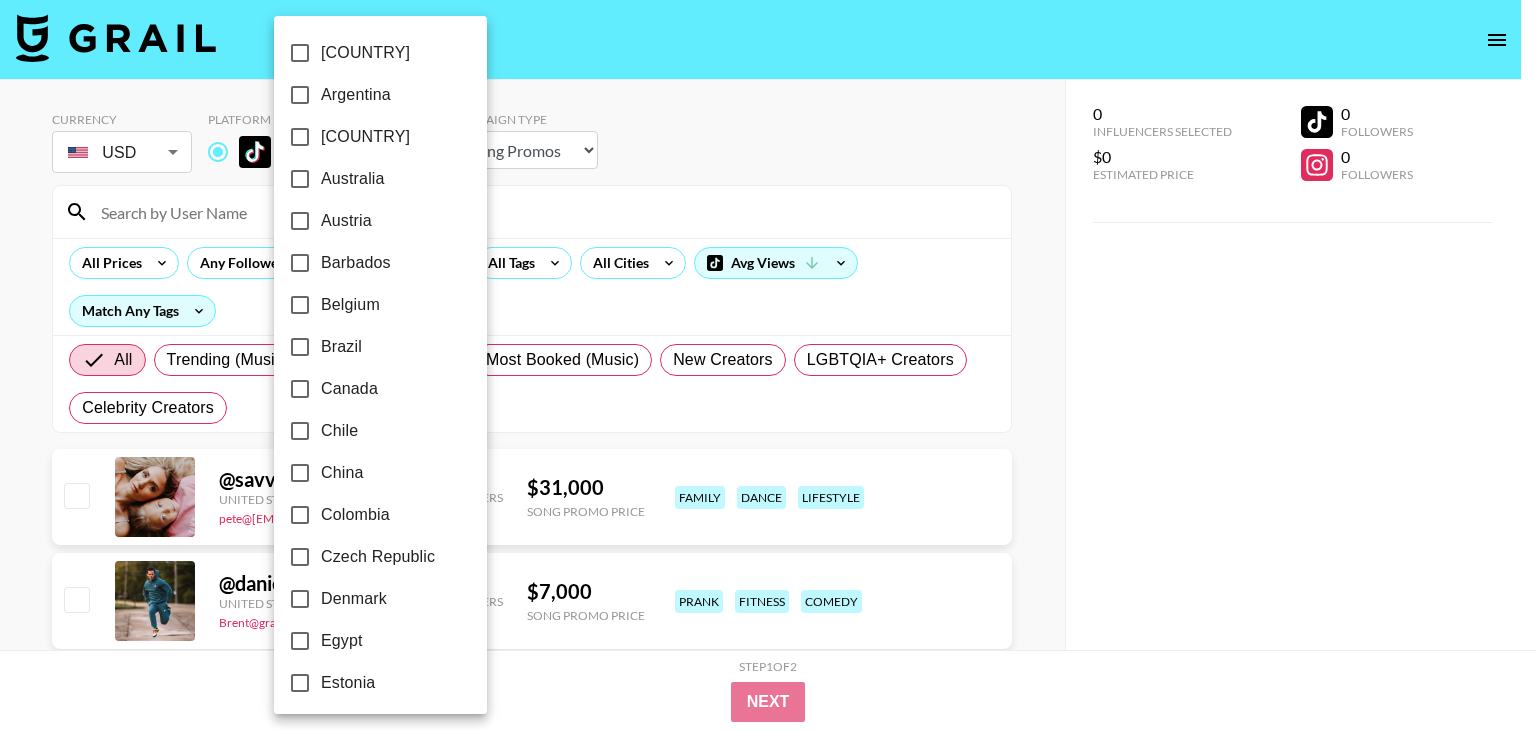 click on "Australia" at bounding box center [353, 179] 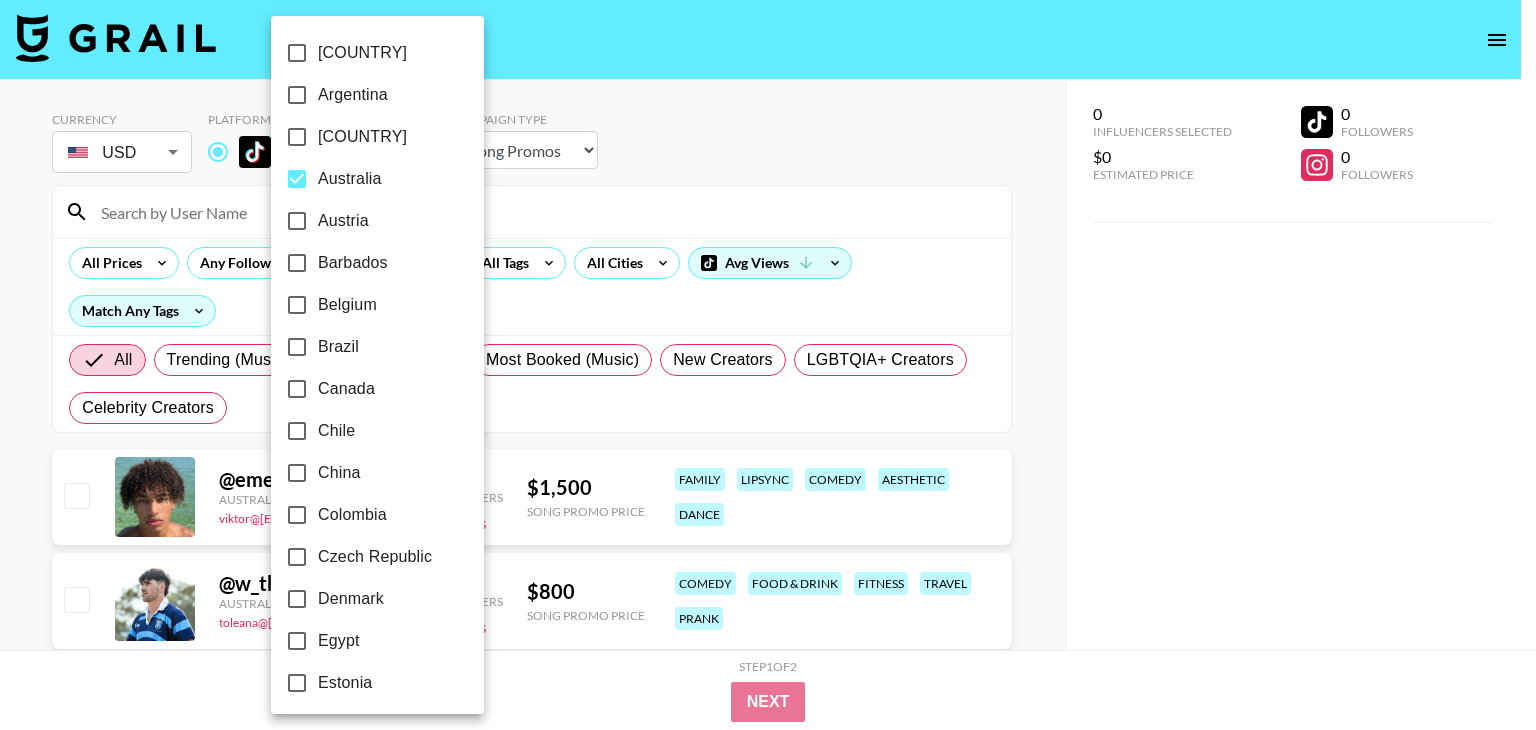 click at bounding box center [768, 365] 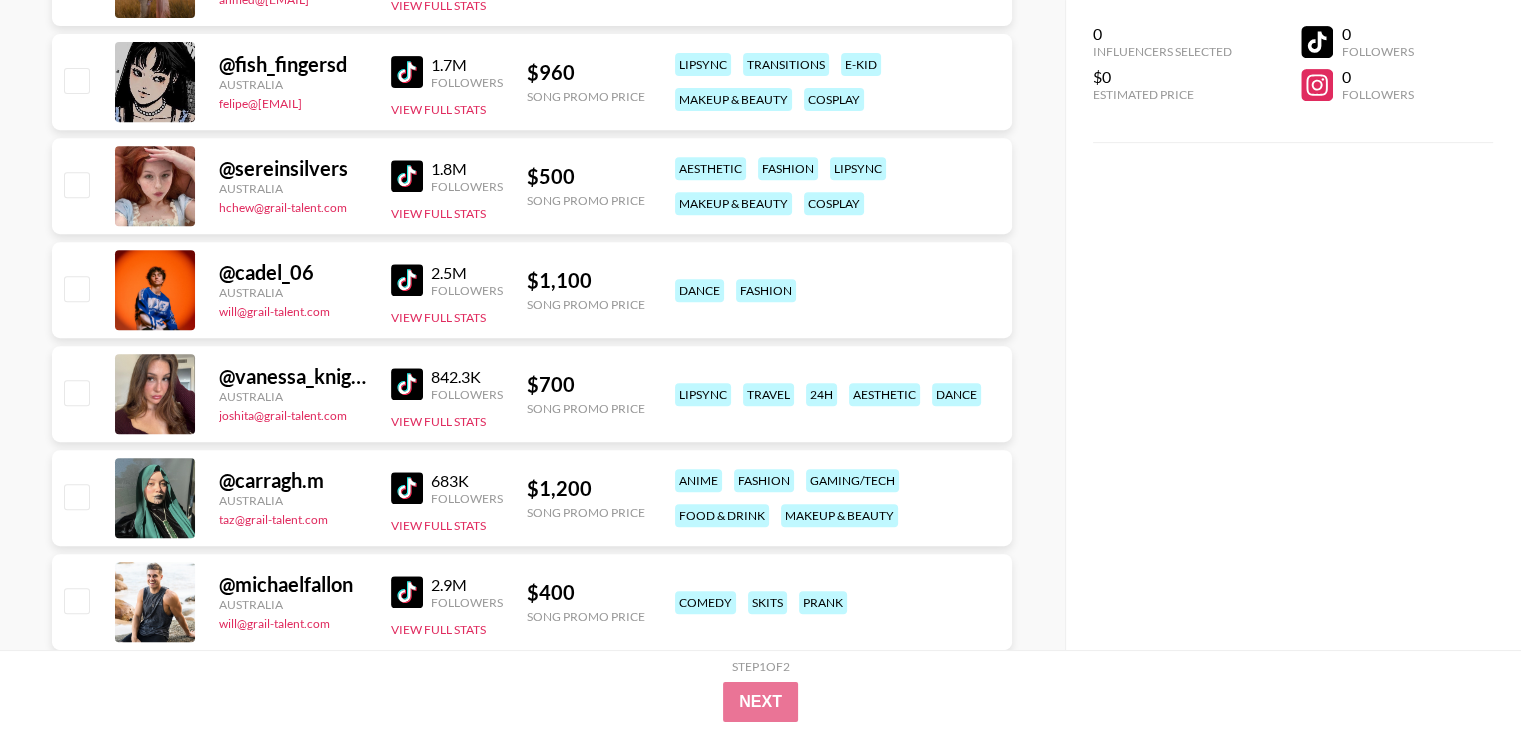 scroll, scrollTop: 833, scrollLeft: 0, axis: vertical 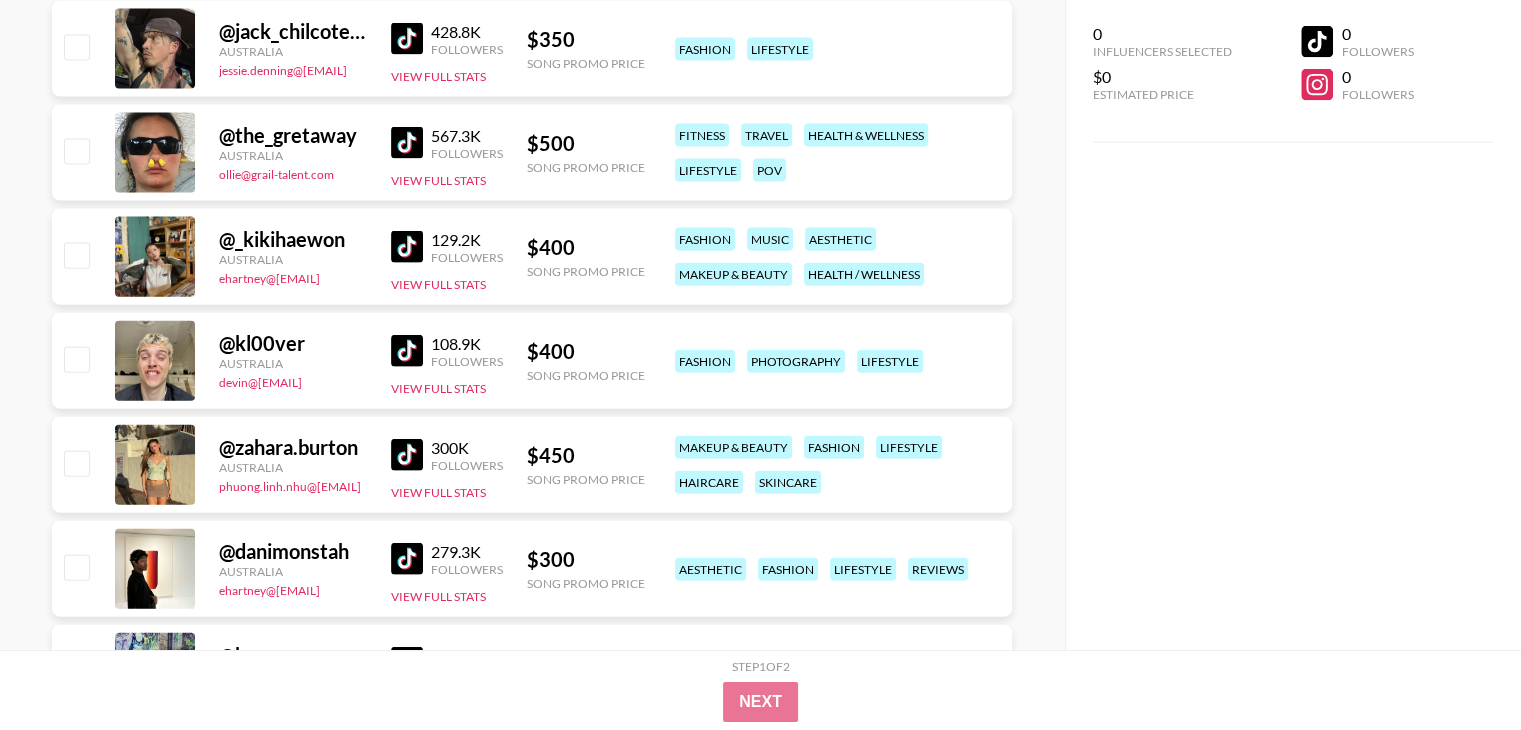 click at bounding box center (407, 351) 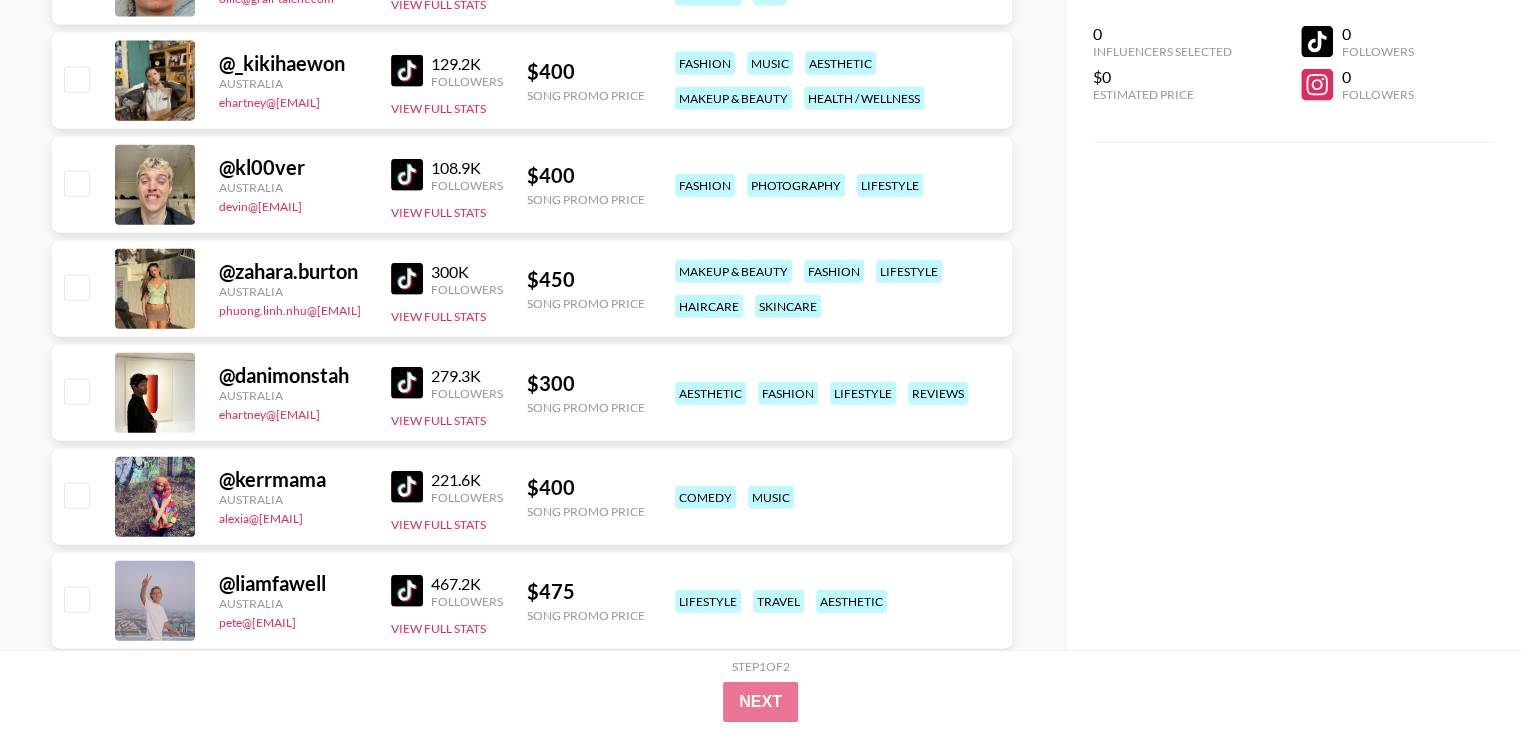scroll, scrollTop: 4836, scrollLeft: 0, axis: vertical 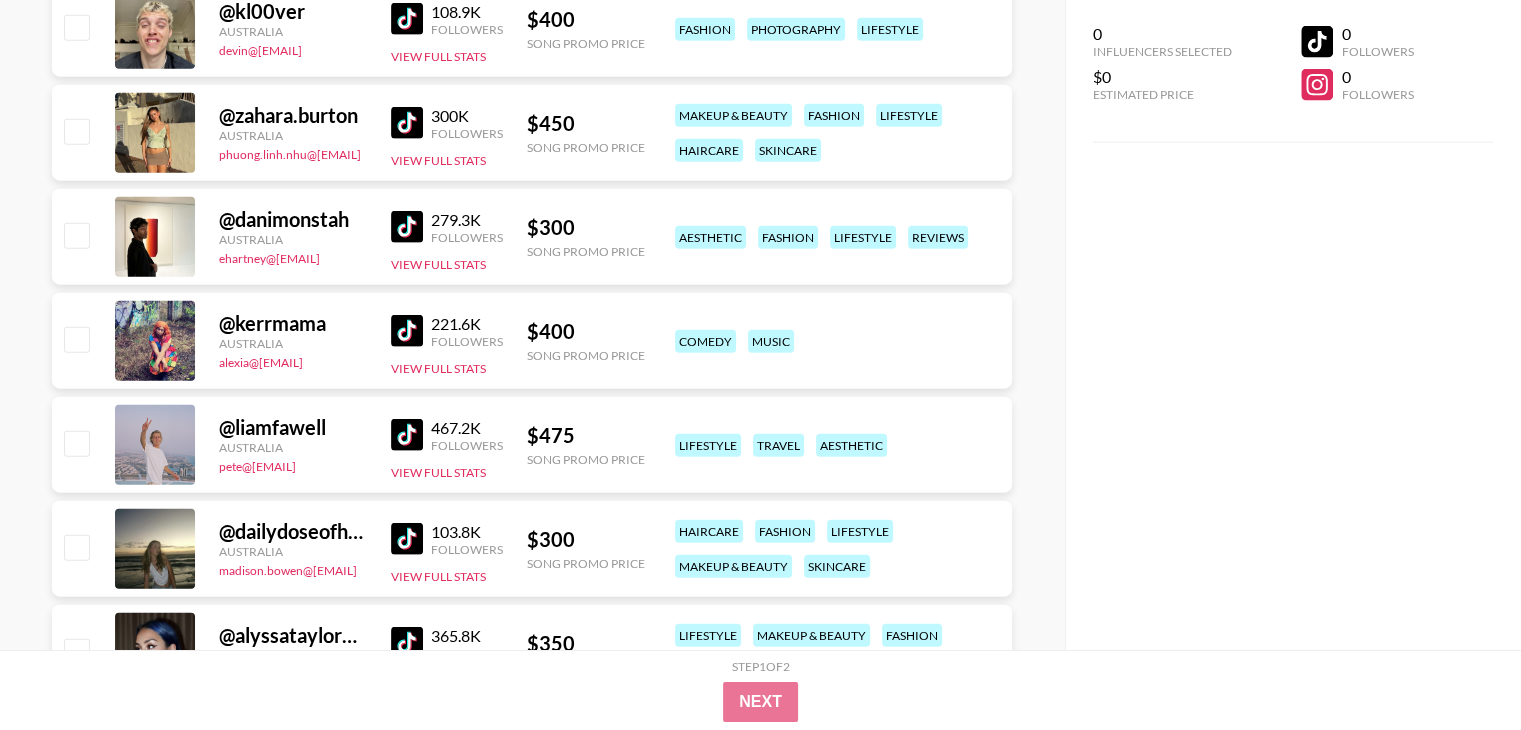 click at bounding box center (407, 331) 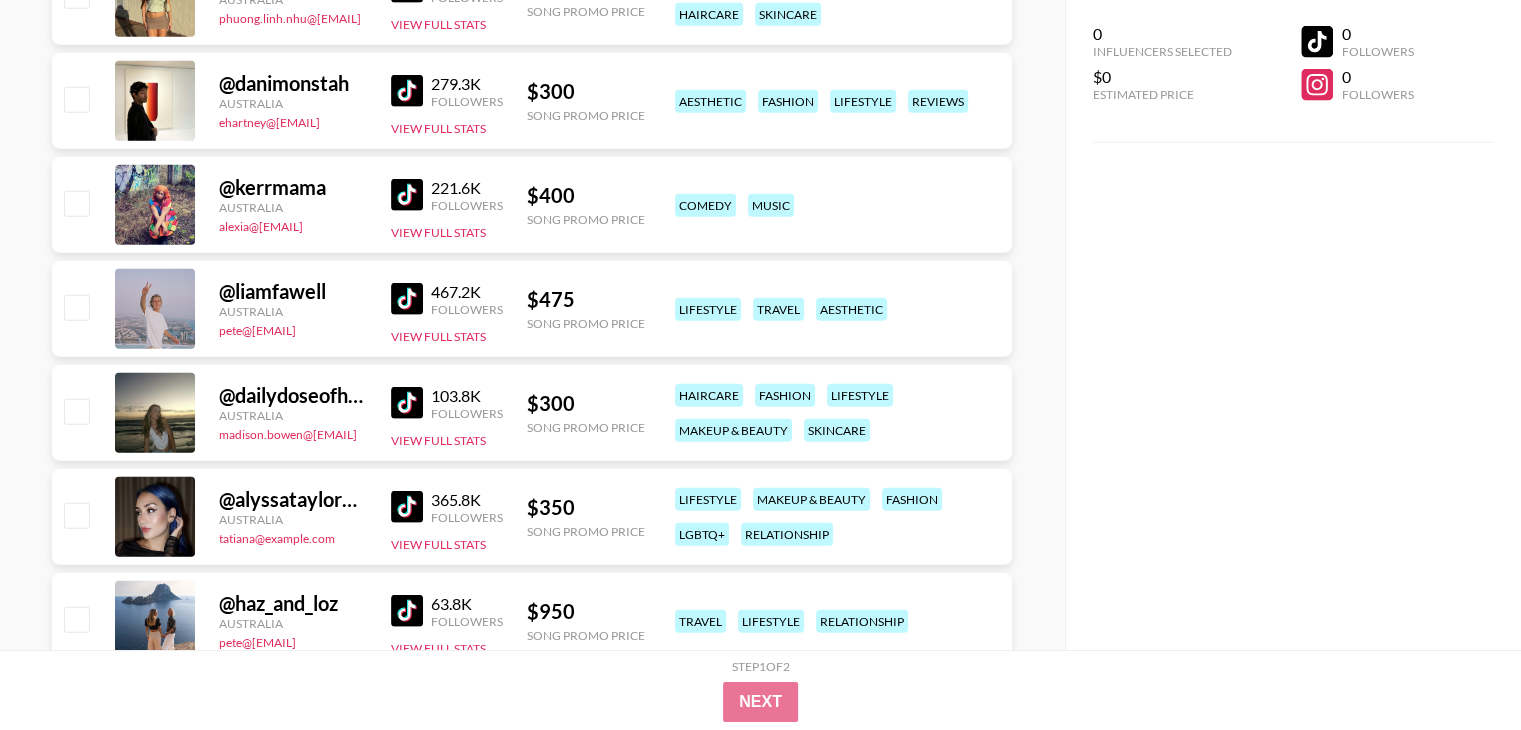 scroll, scrollTop: 5004, scrollLeft: 0, axis: vertical 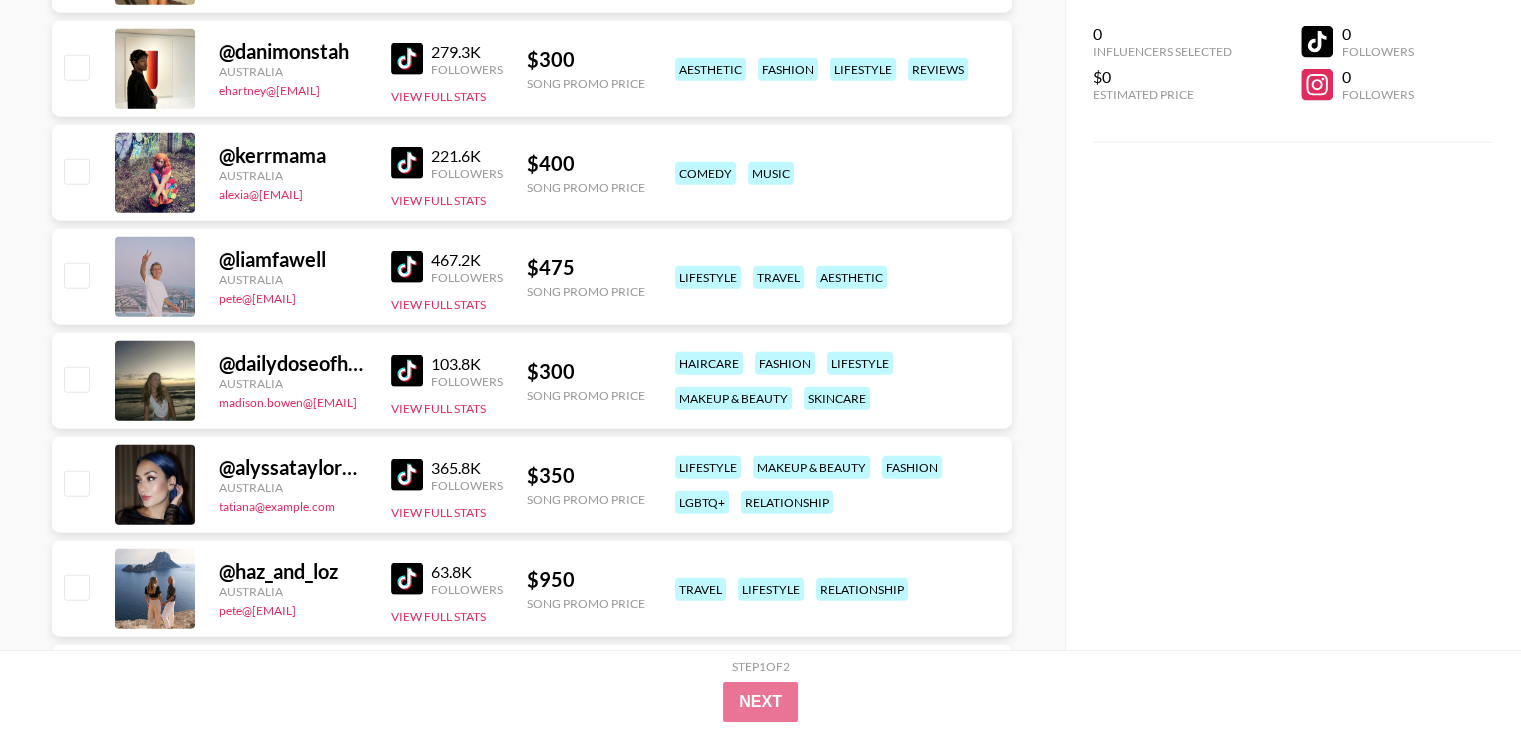 click at bounding box center (407, 475) 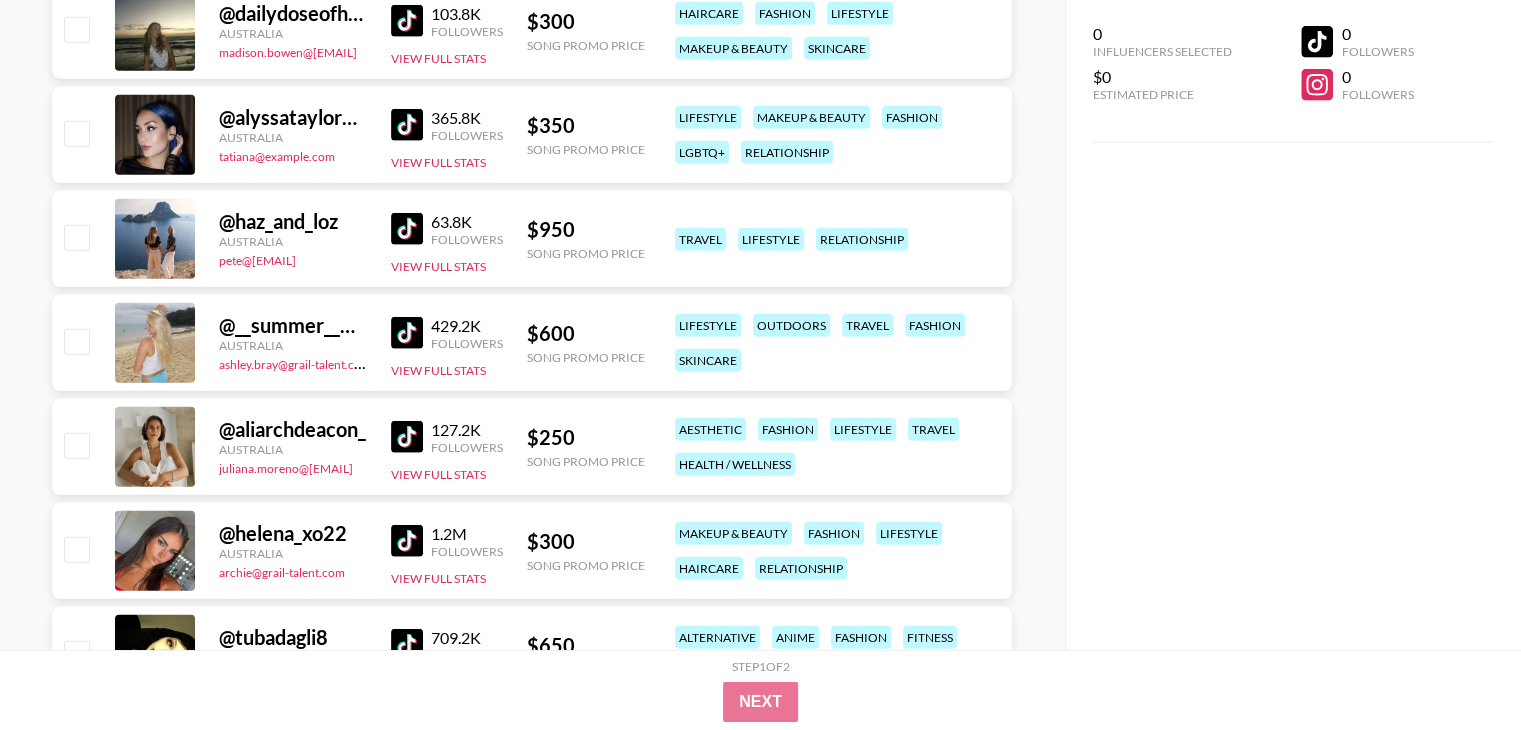 scroll, scrollTop: 5504, scrollLeft: 0, axis: vertical 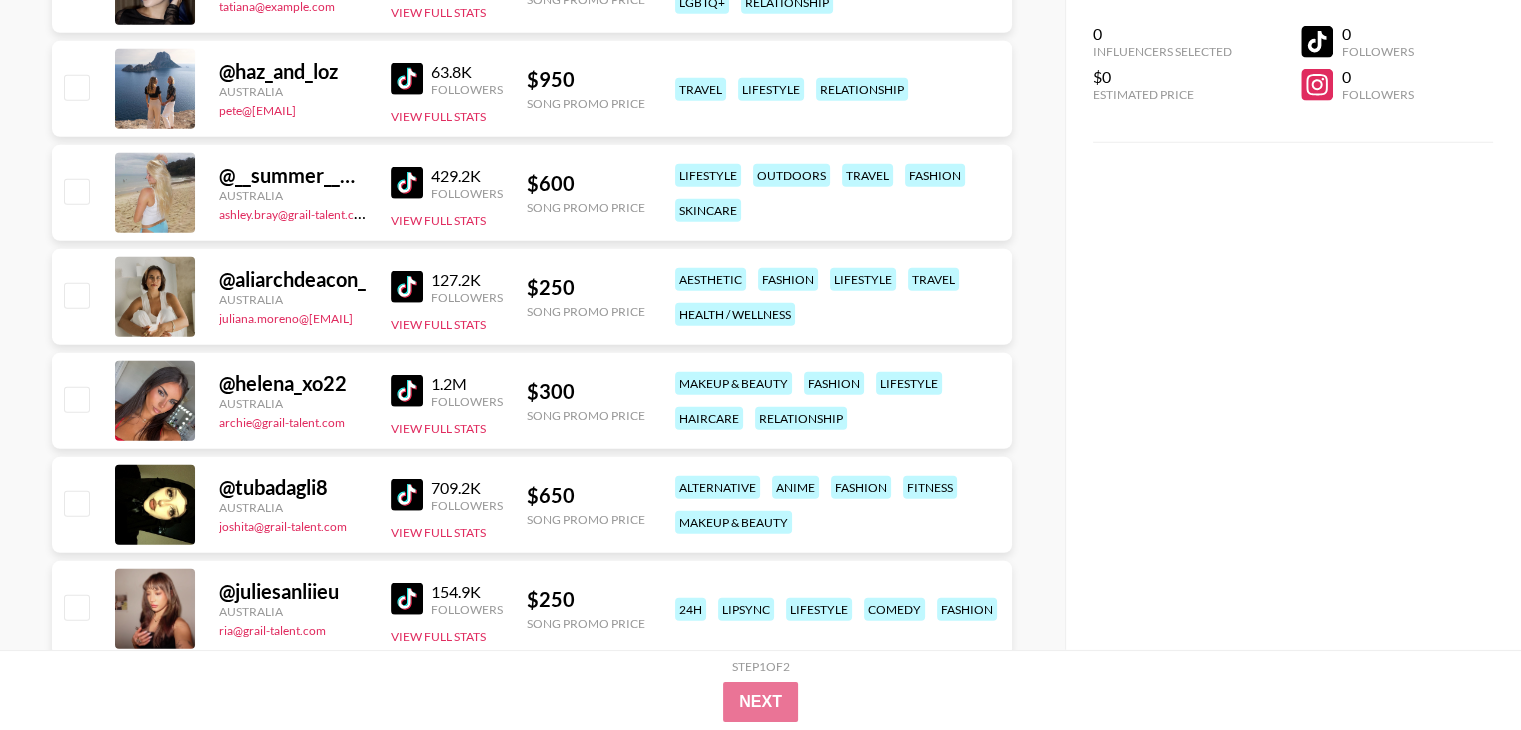 click at bounding box center [407, 391] 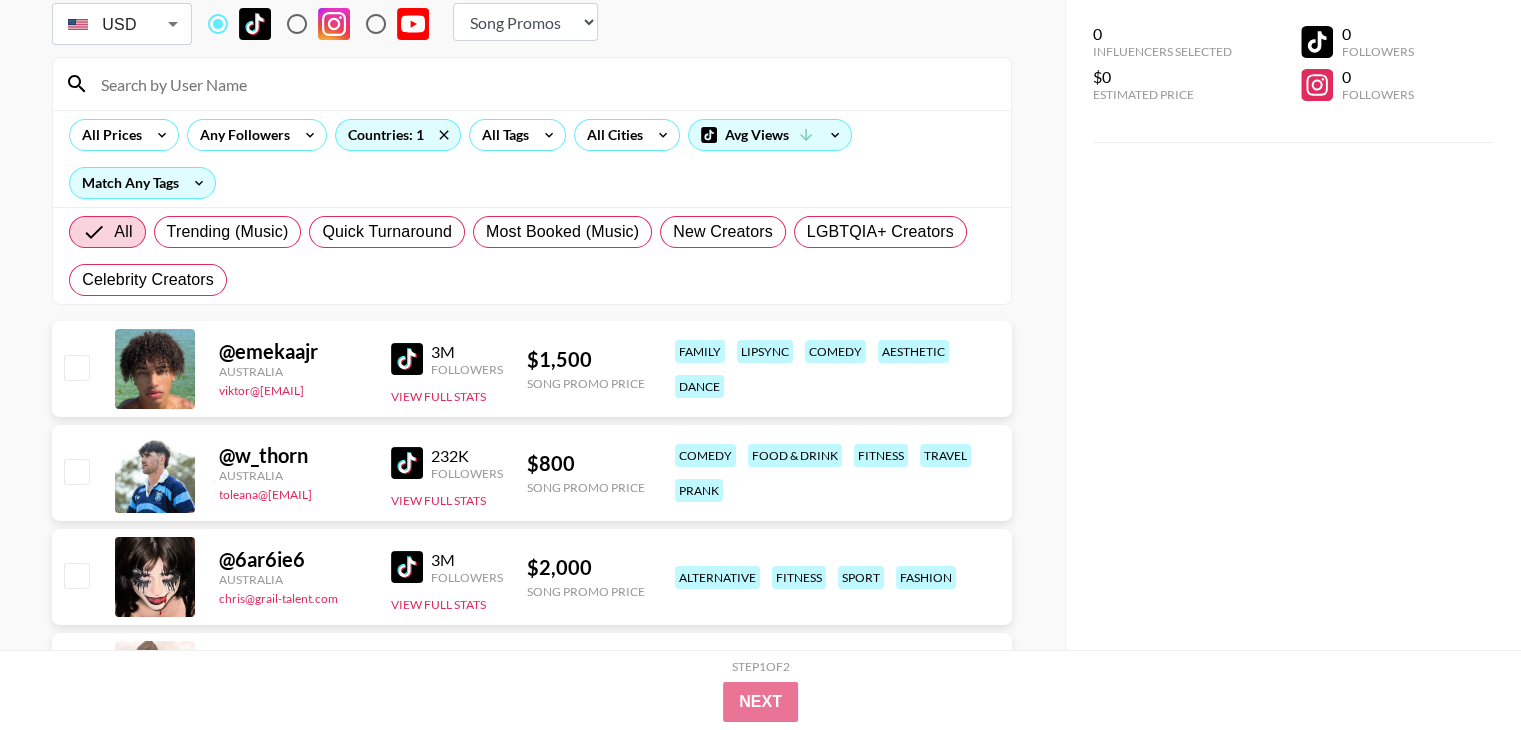 scroll, scrollTop: 166, scrollLeft: 0, axis: vertical 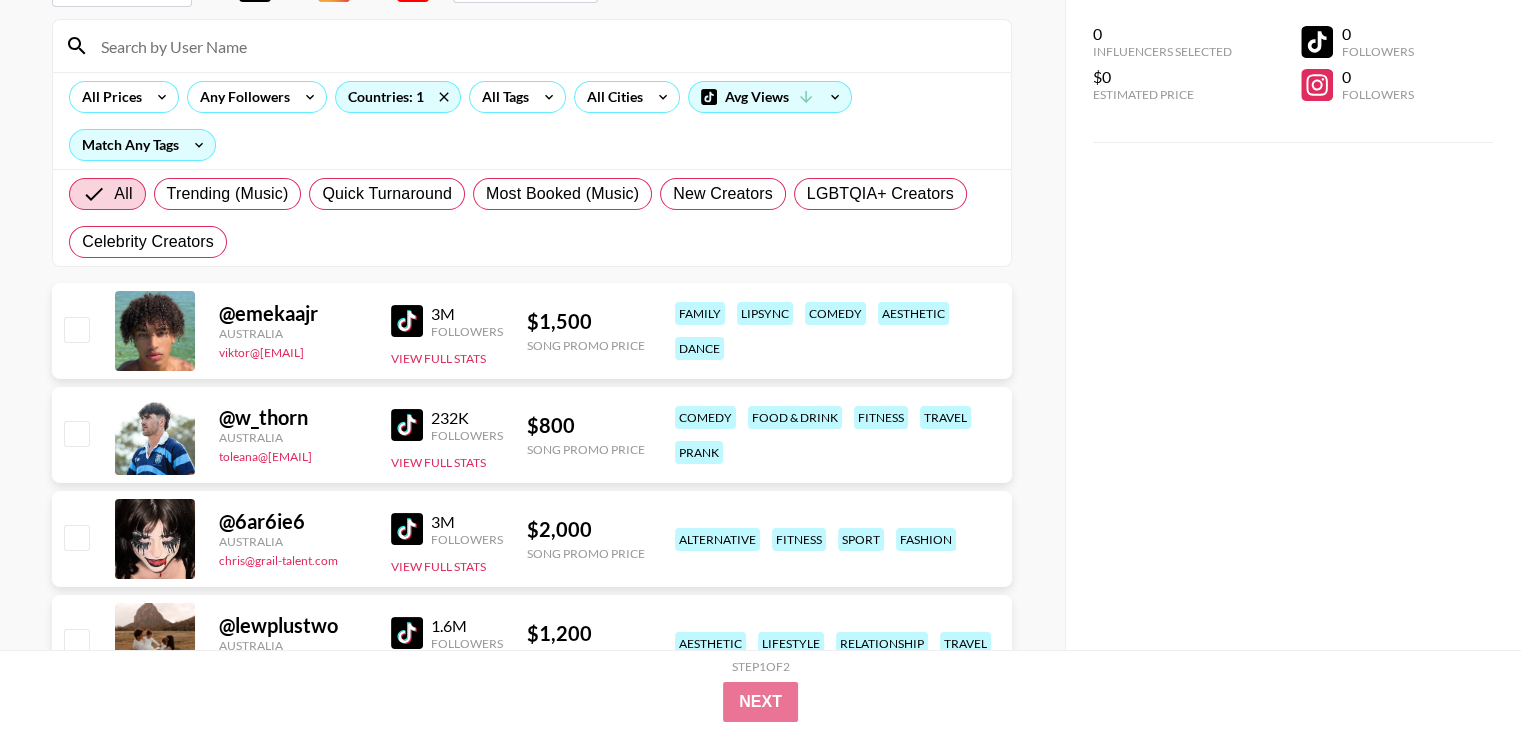 click at bounding box center [407, 321] 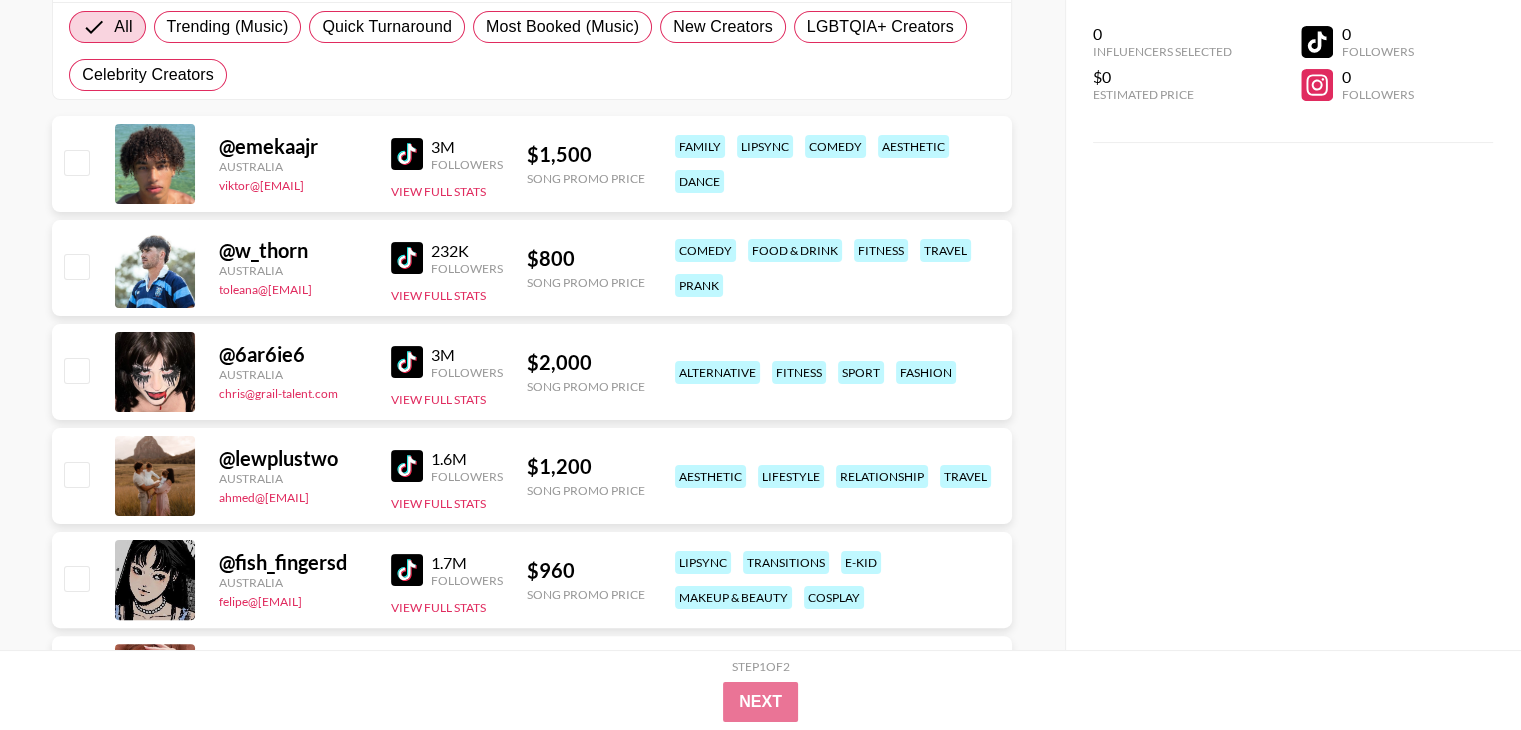 scroll, scrollTop: 500, scrollLeft: 0, axis: vertical 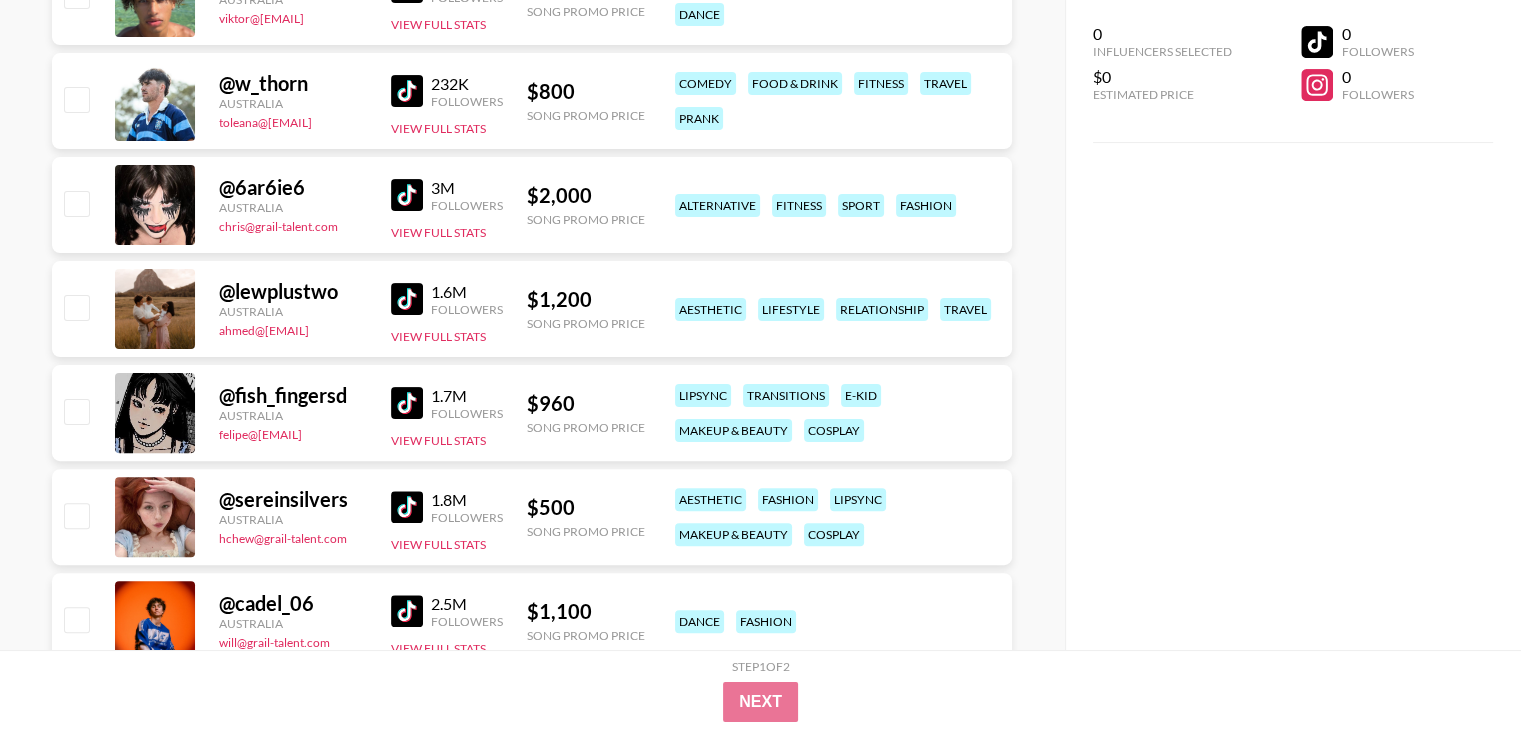 click at bounding box center [407, 403] 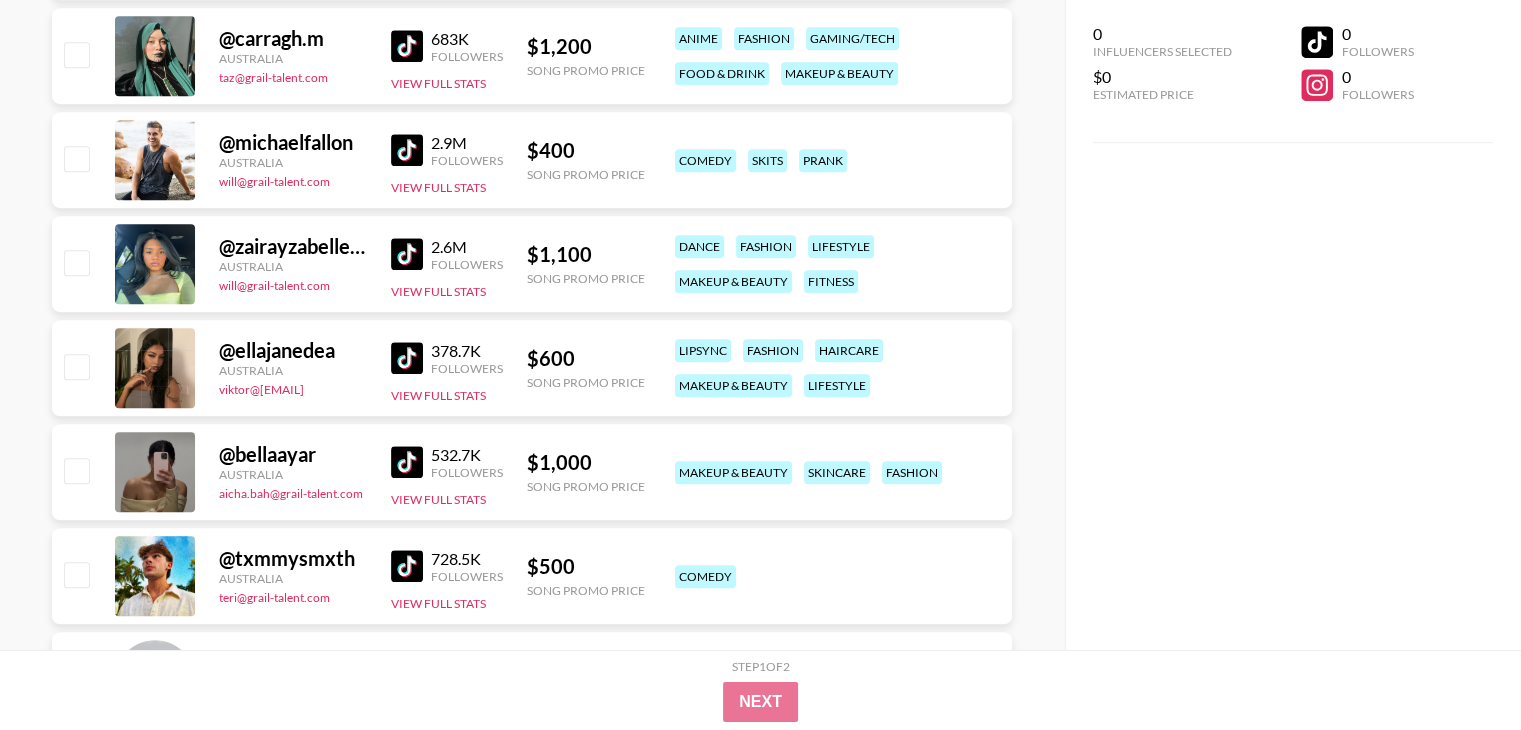 scroll, scrollTop: 1333, scrollLeft: 0, axis: vertical 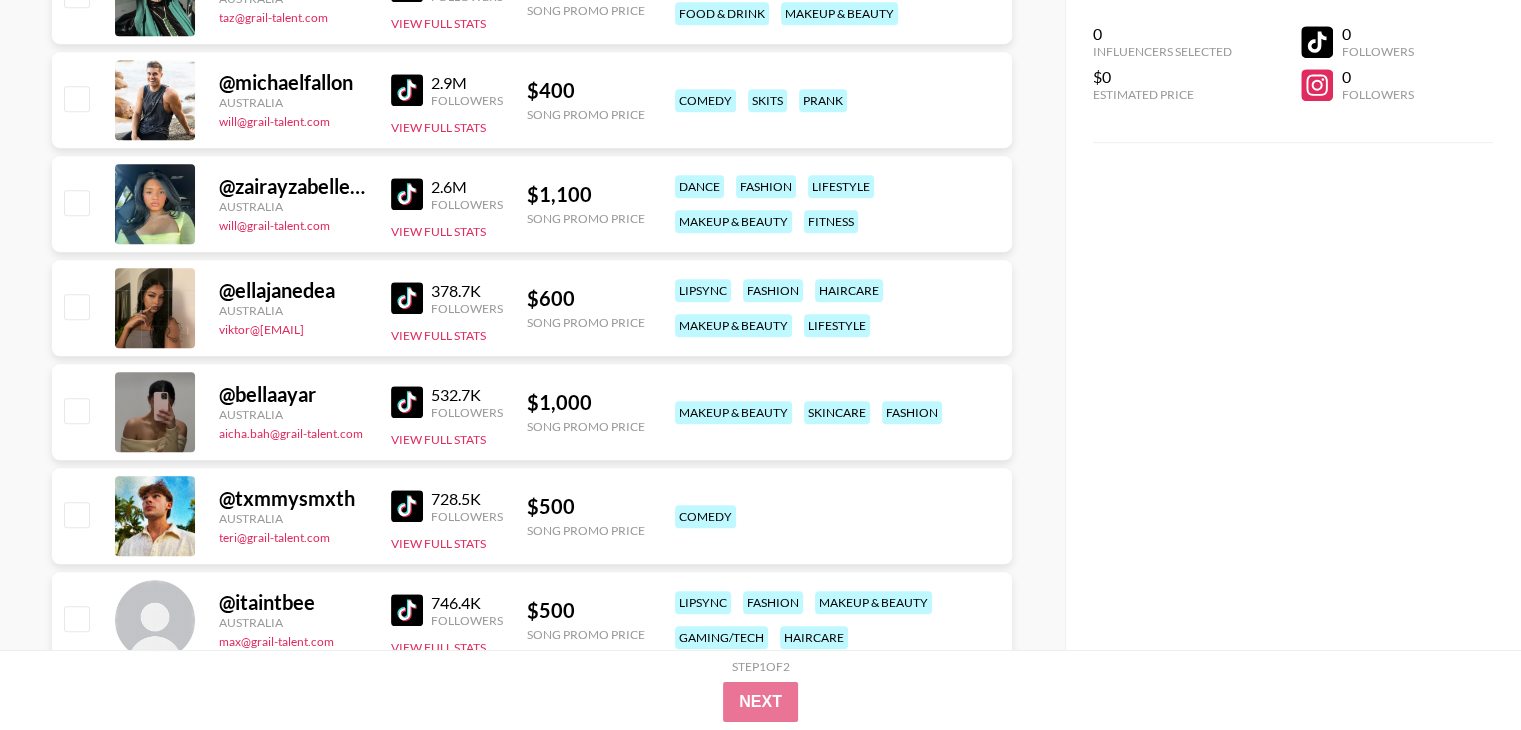 click at bounding box center [407, 506] 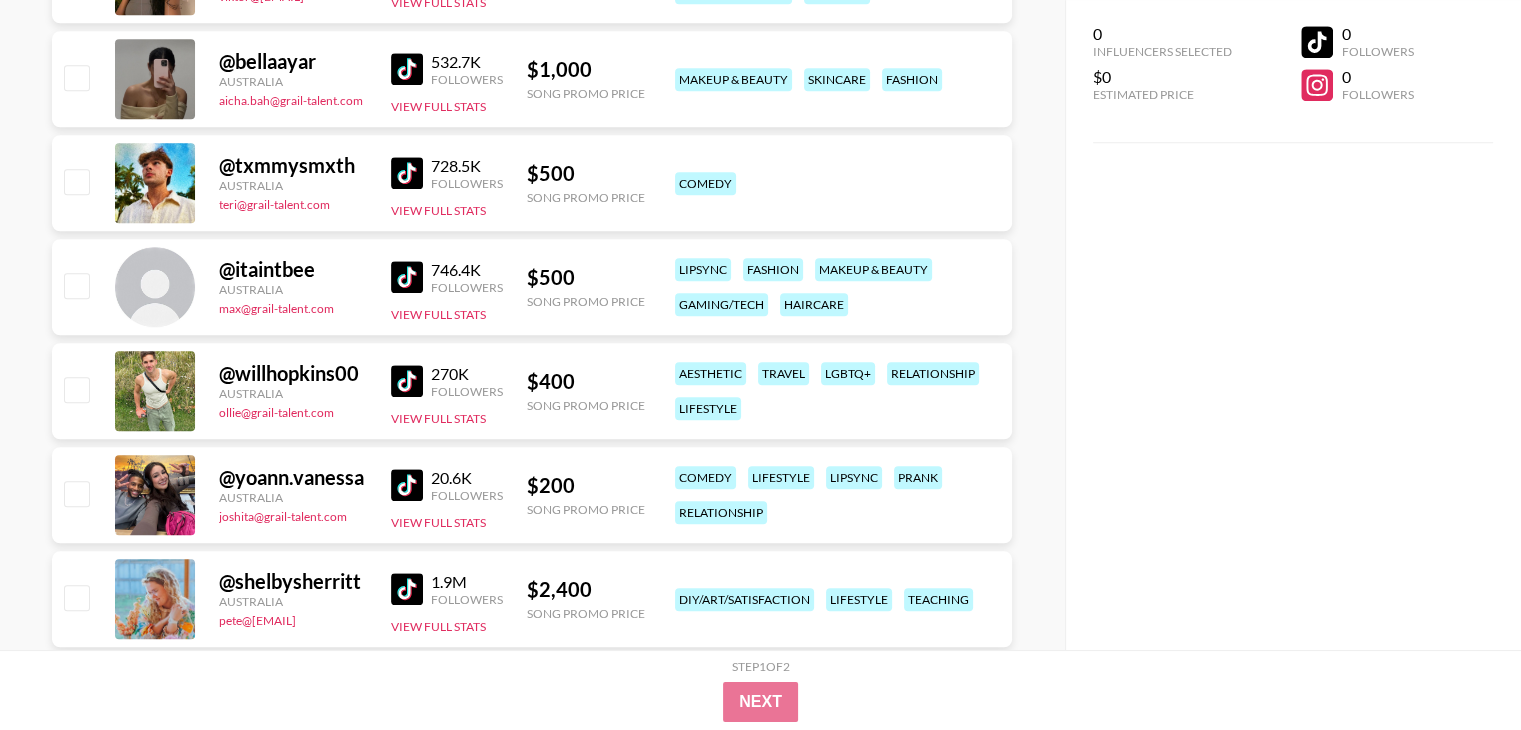 click at bounding box center (407, 381) 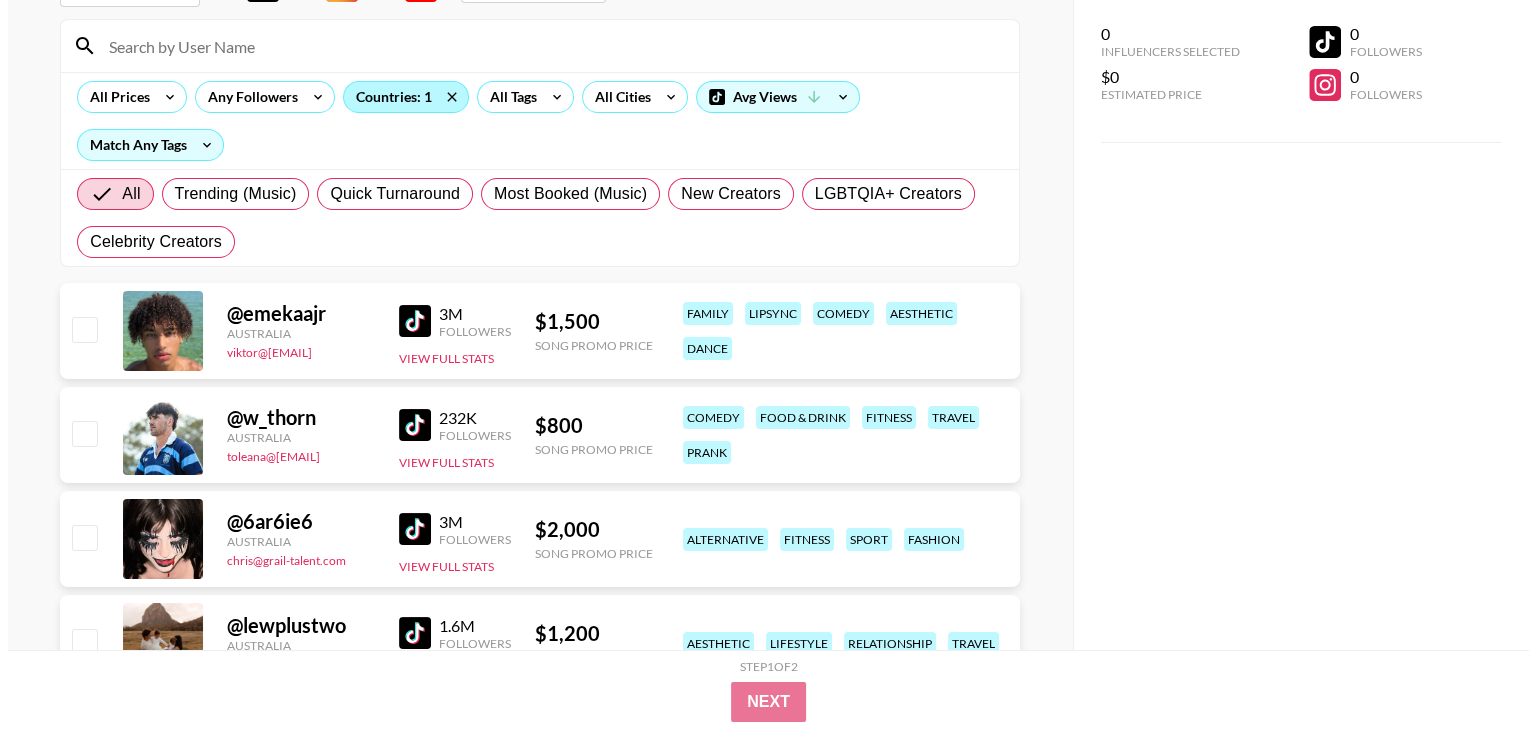scroll, scrollTop: 0, scrollLeft: 0, axis: both 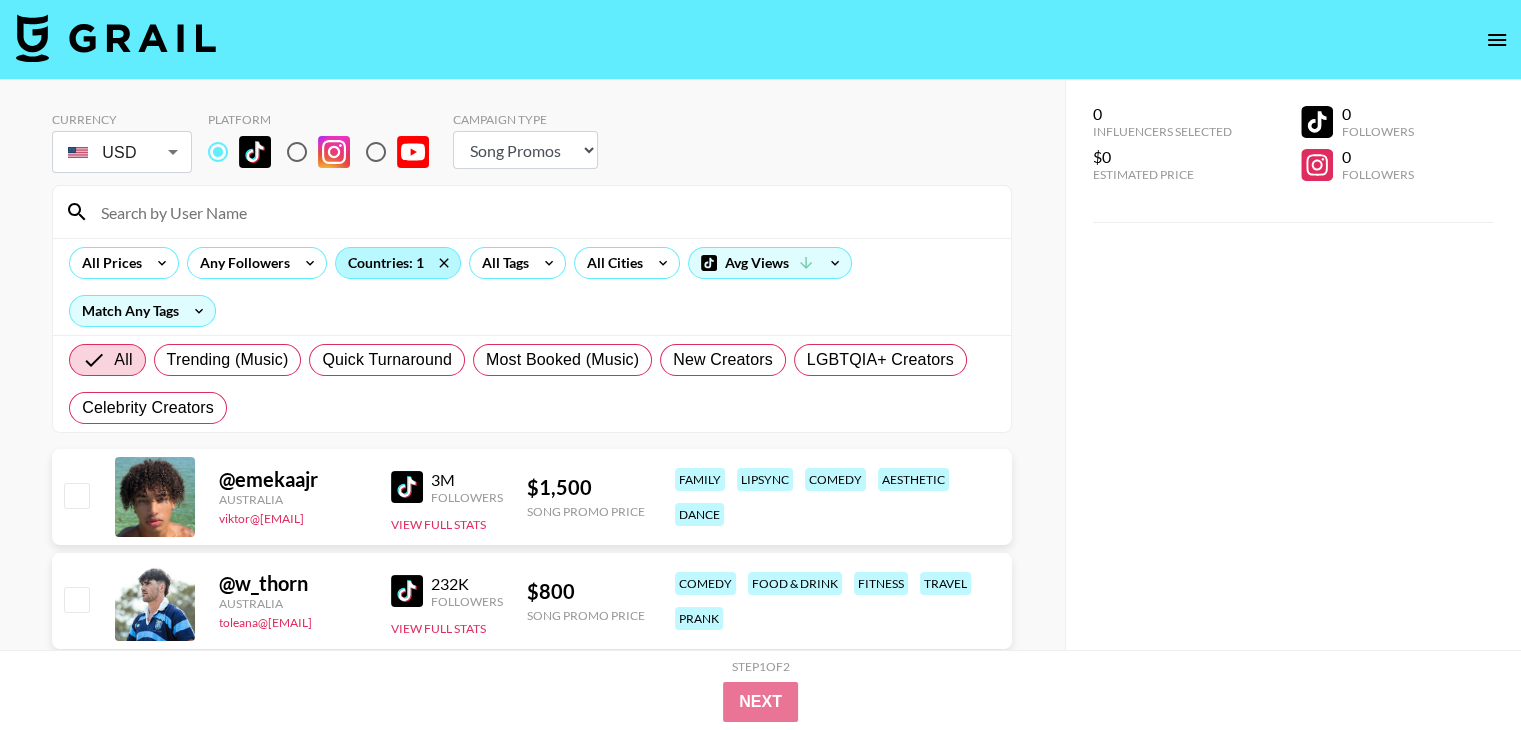 click on "Countries: 1" at bounding box center (398, 263) 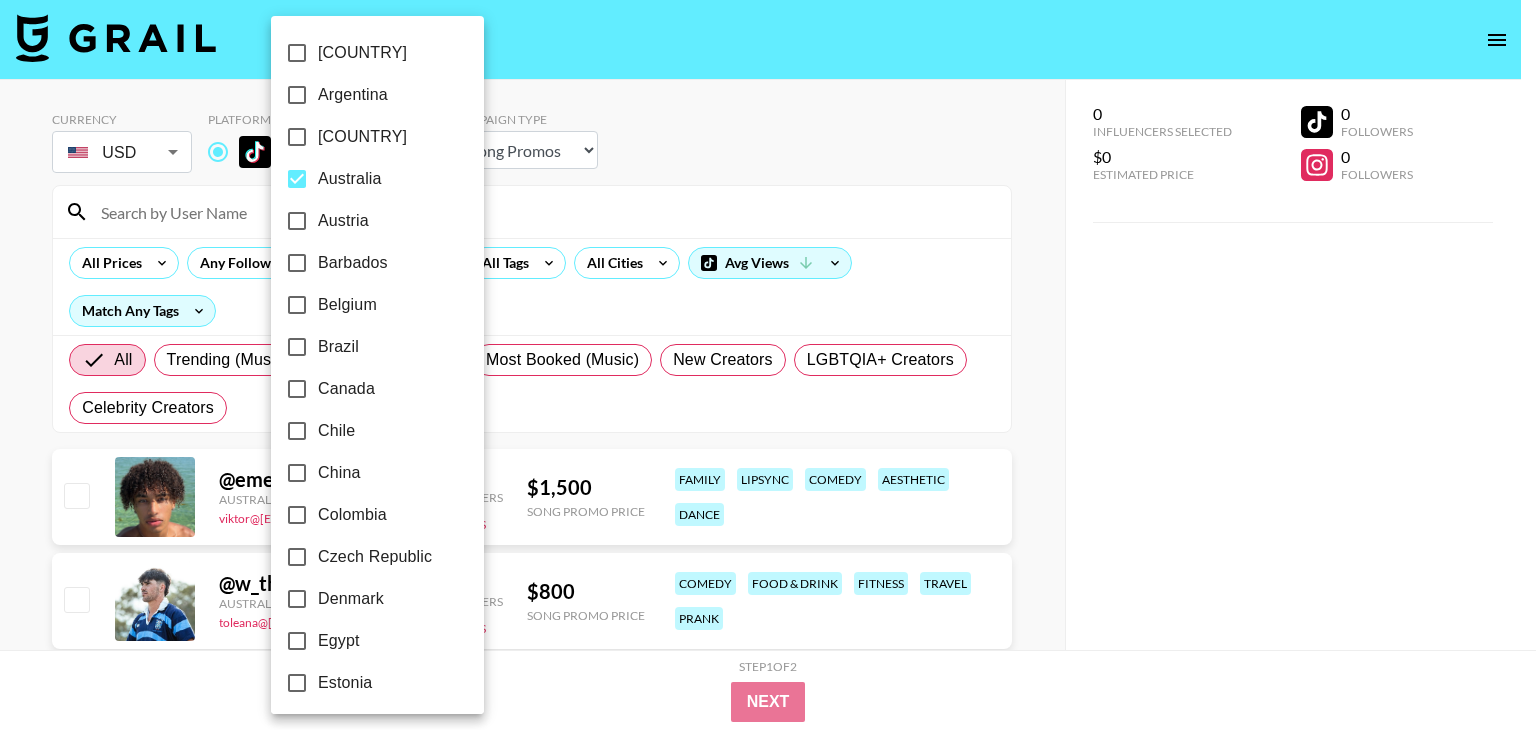 click on "Australia" at bounding box center (350, 179) 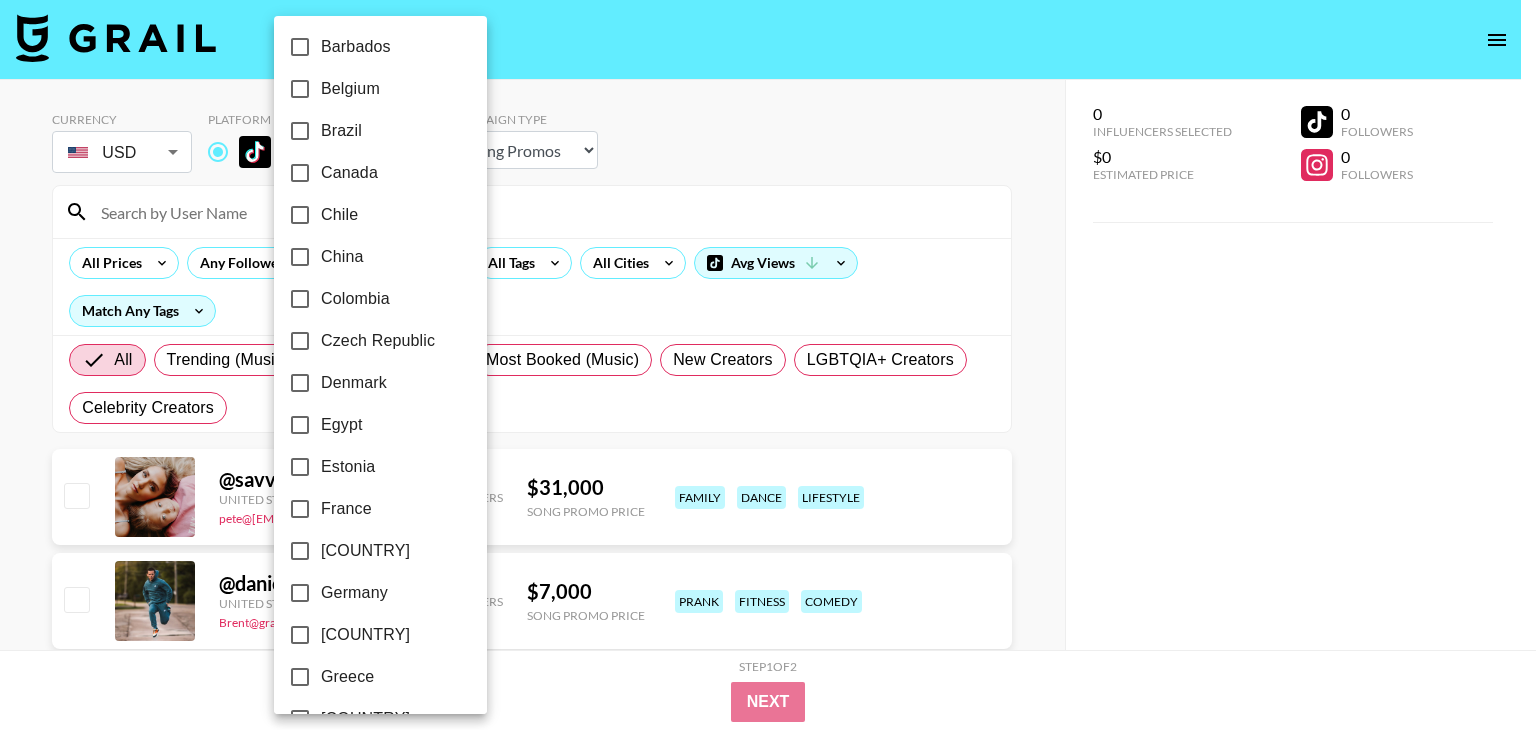 scroll, scrollTop: 0, scrollLeft: 0, axis: both 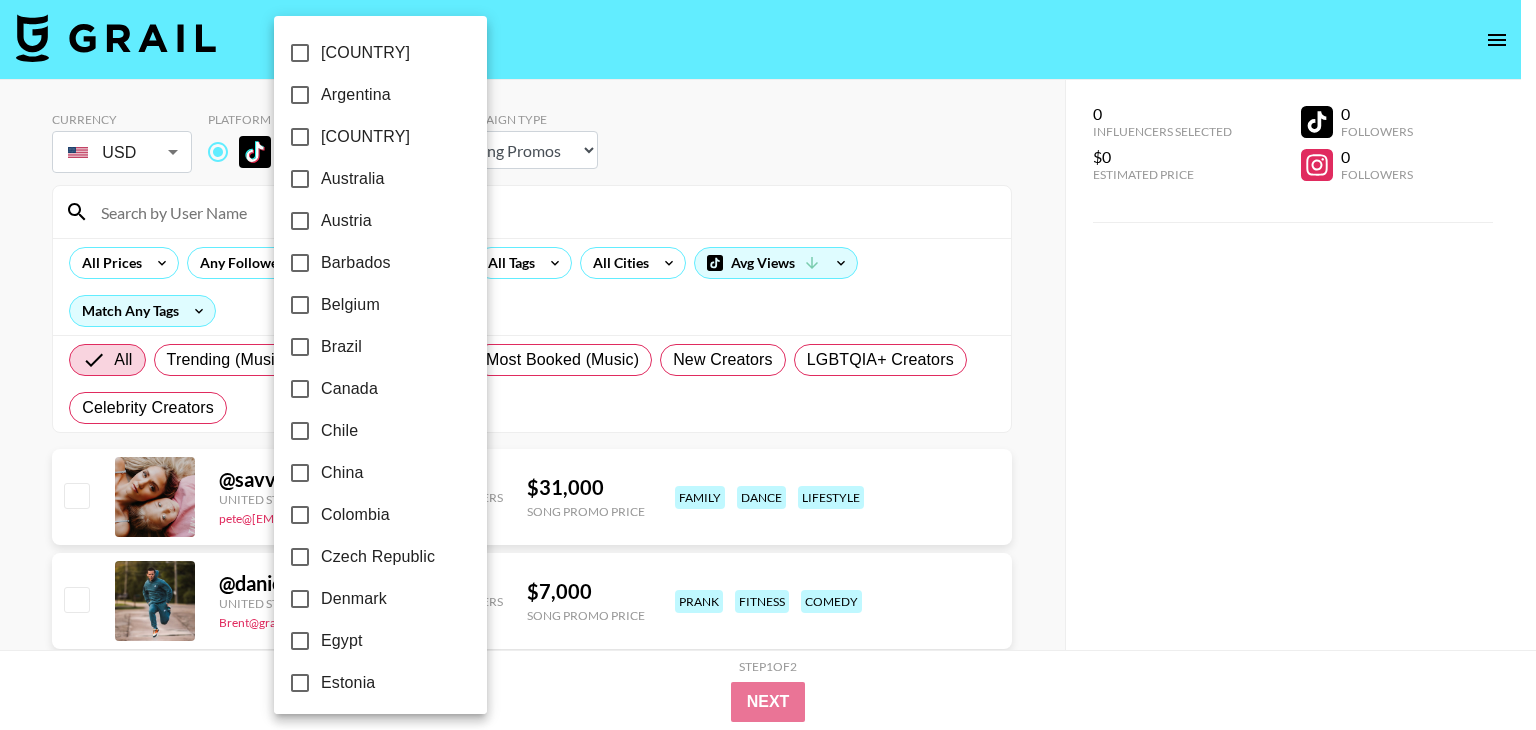 click on "Canada" at bounding box center (349, 389) 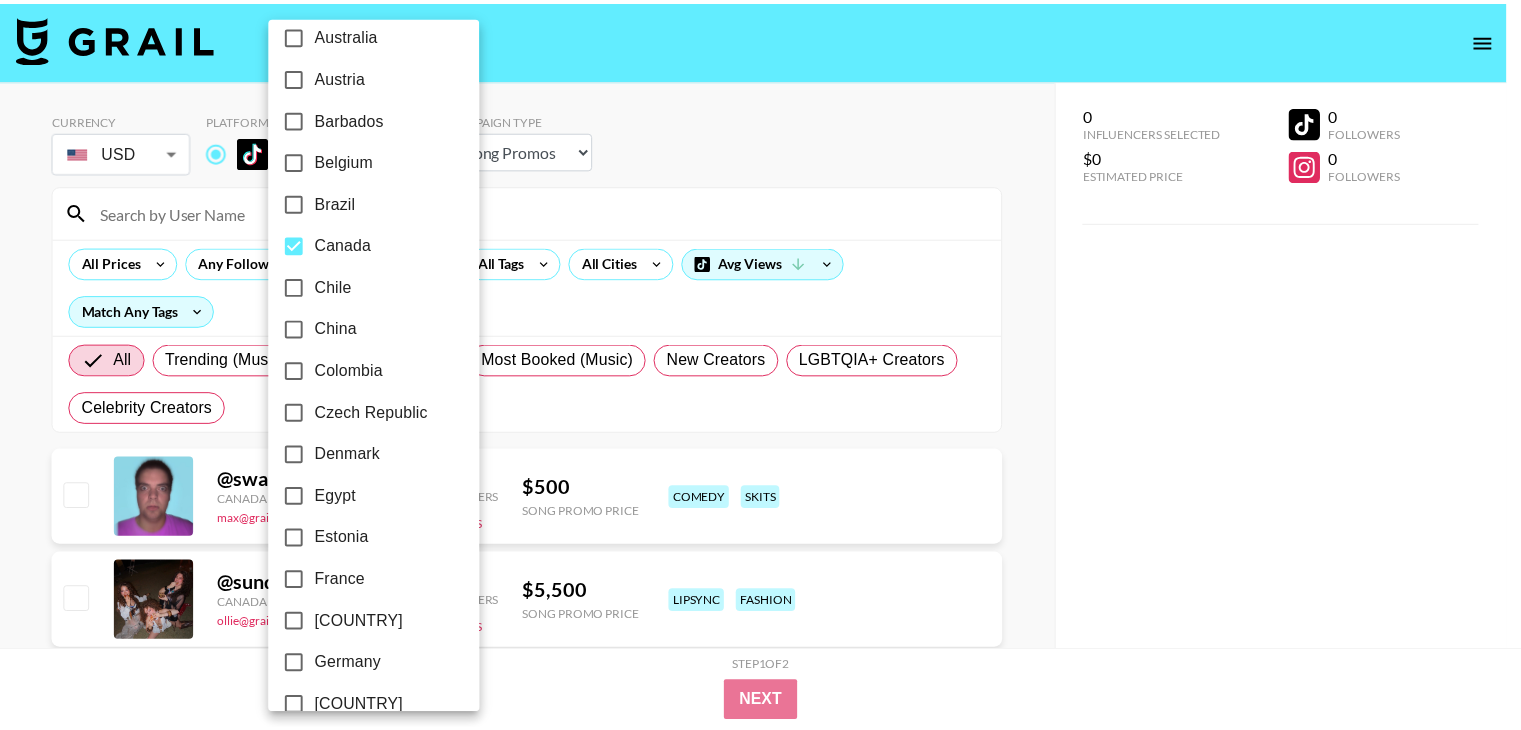 scroll, scrollTop: 333, scrollLeft: 0, axis: vertical 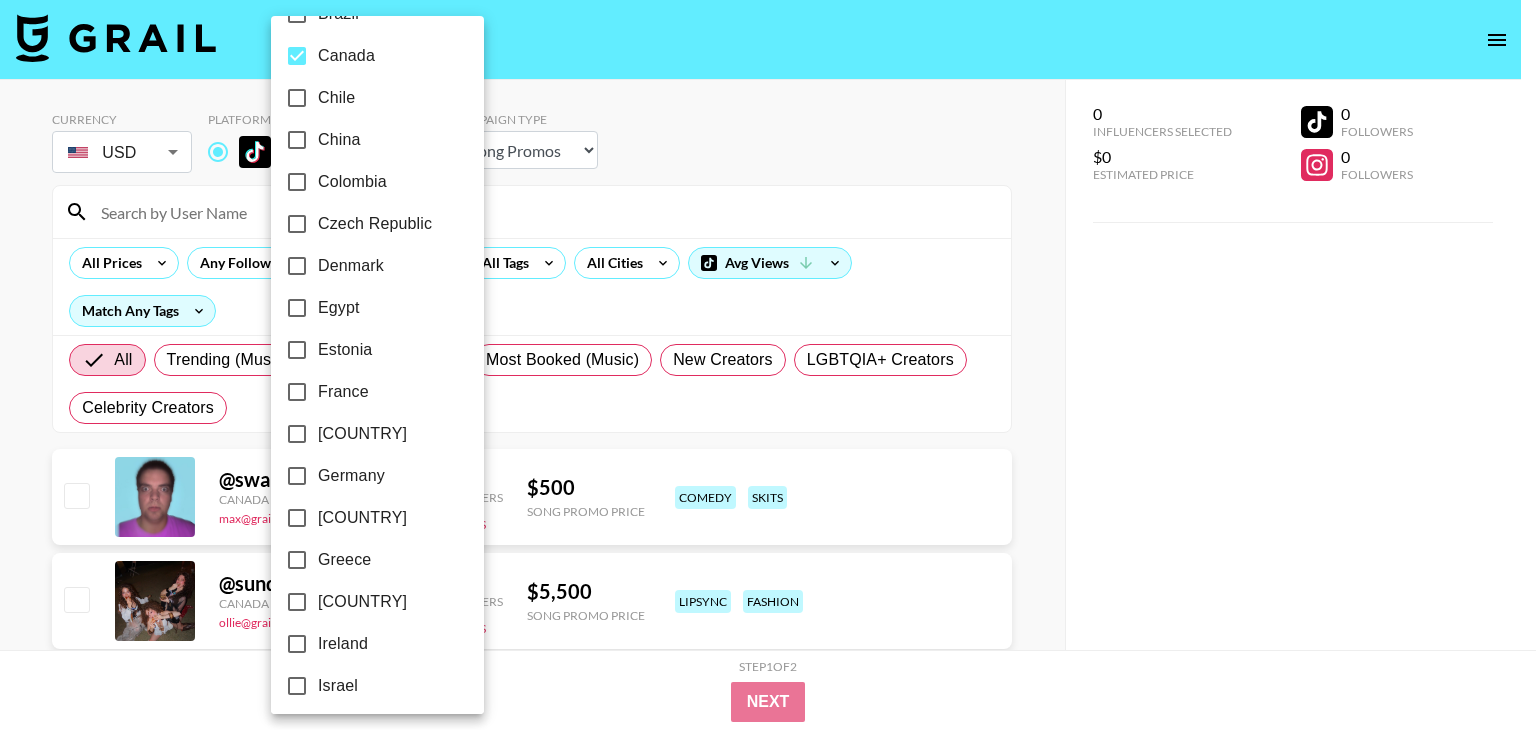click at bounding box center [768, 365] 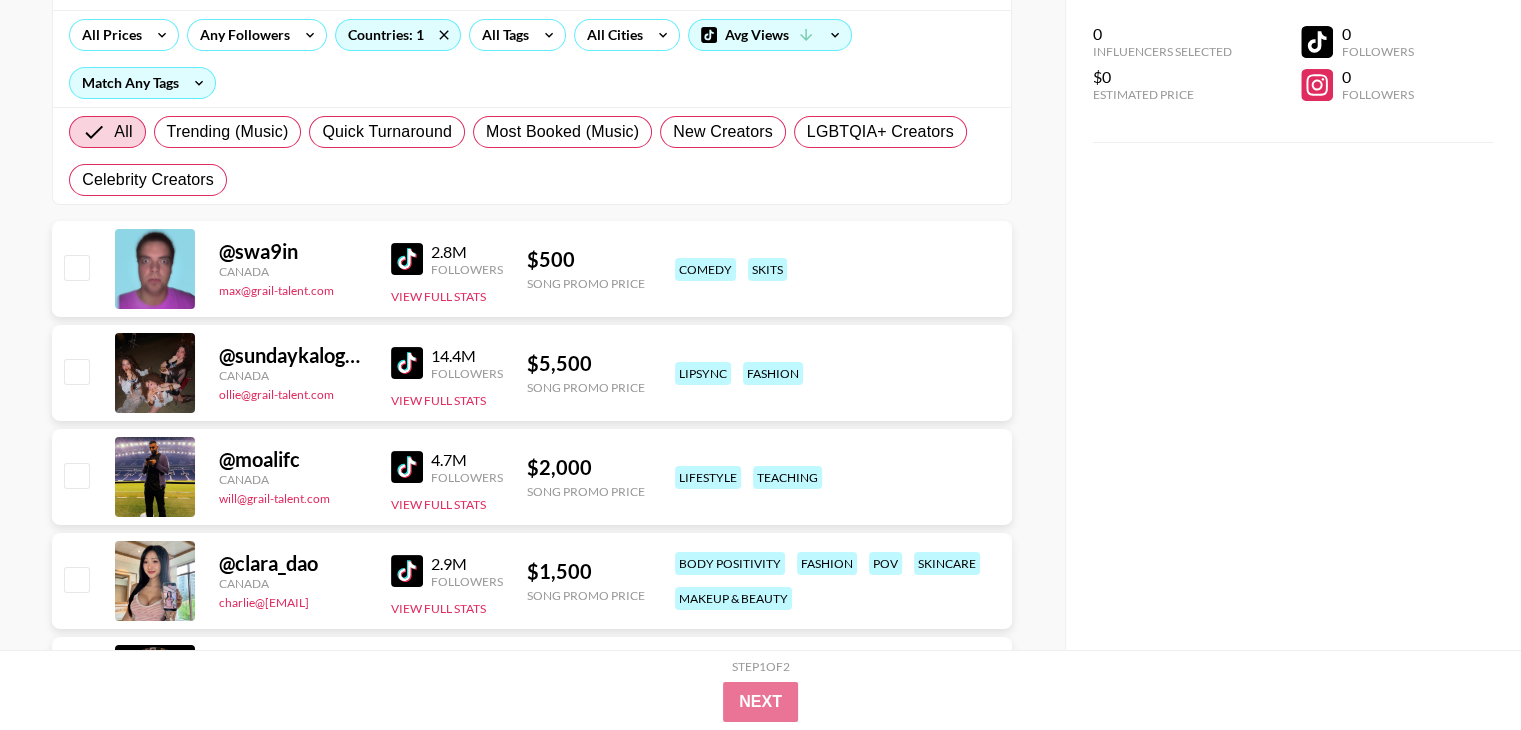 scroll, scrollTop: 500, scrollLeft: 0, axis: vertical 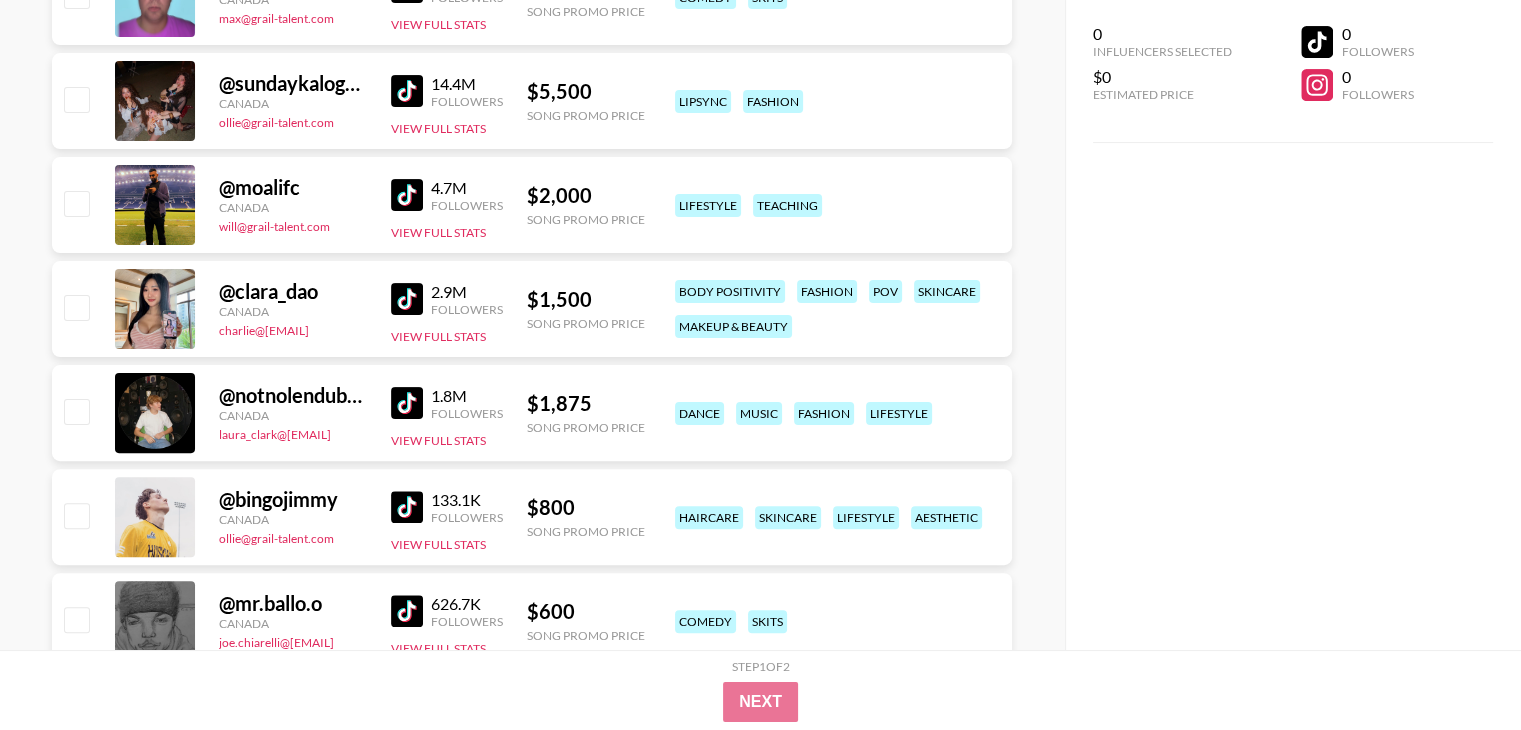 click at bounding box center (407, 299) 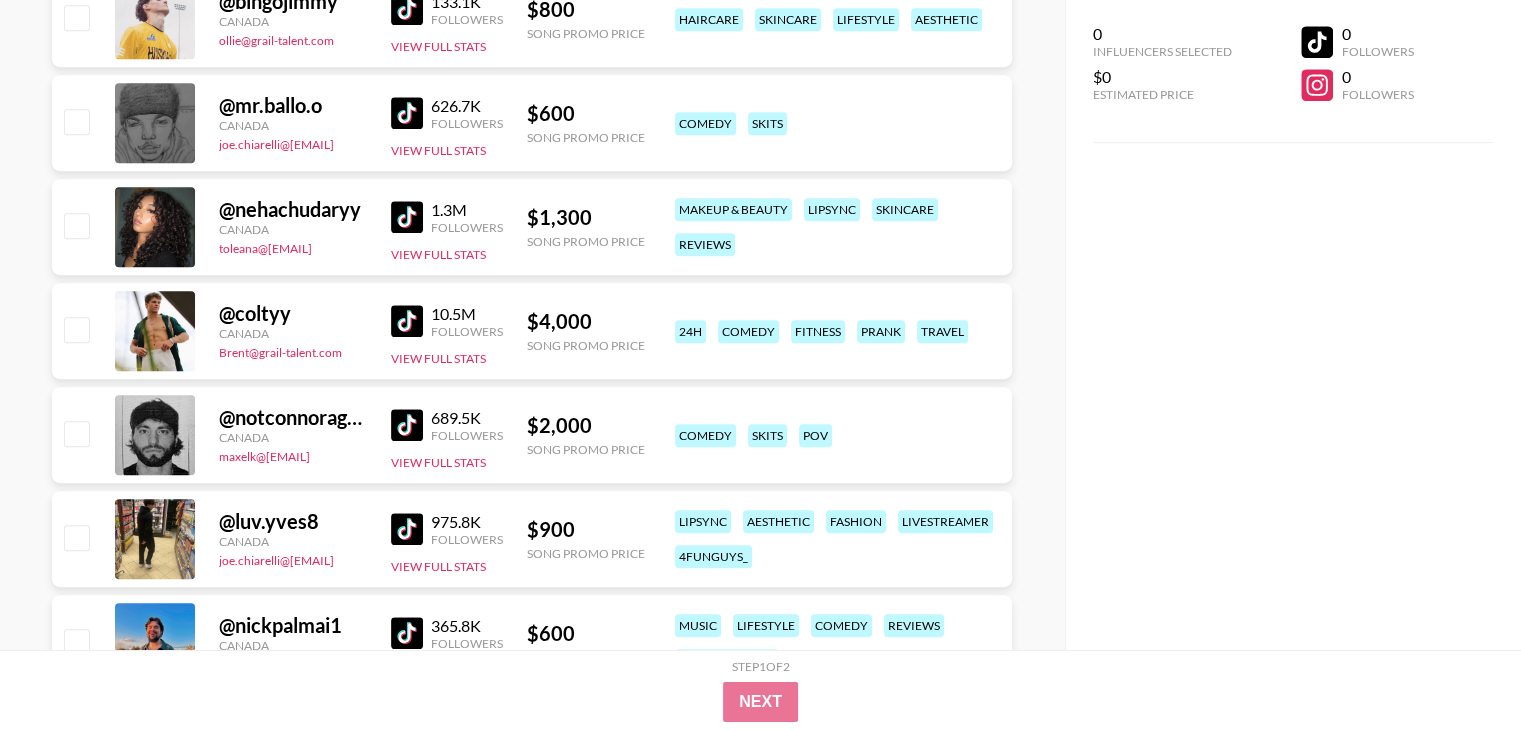 scroll, scrollTop: 1000, scrollLeft: 0, axis: vertical 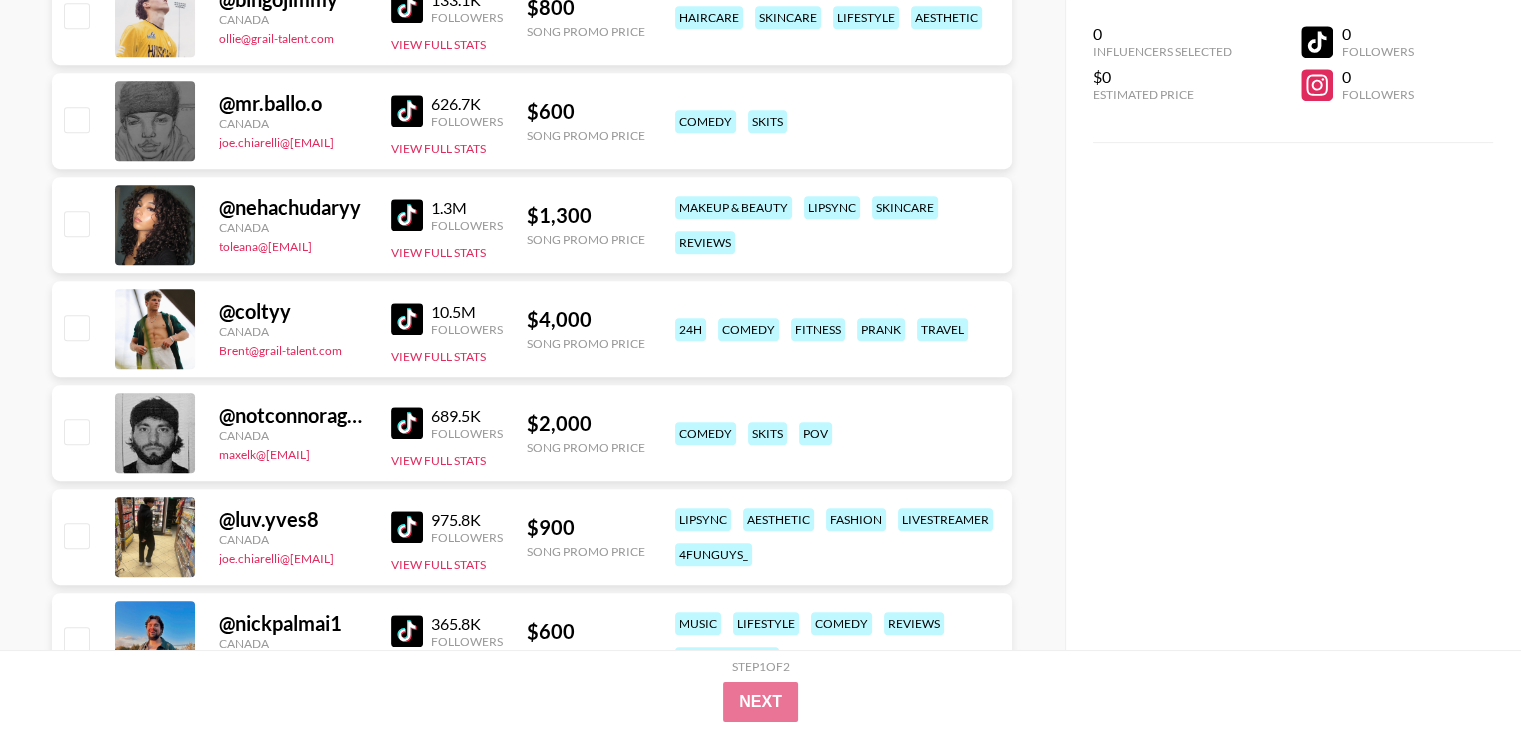 click at bounding box center (407, 527) 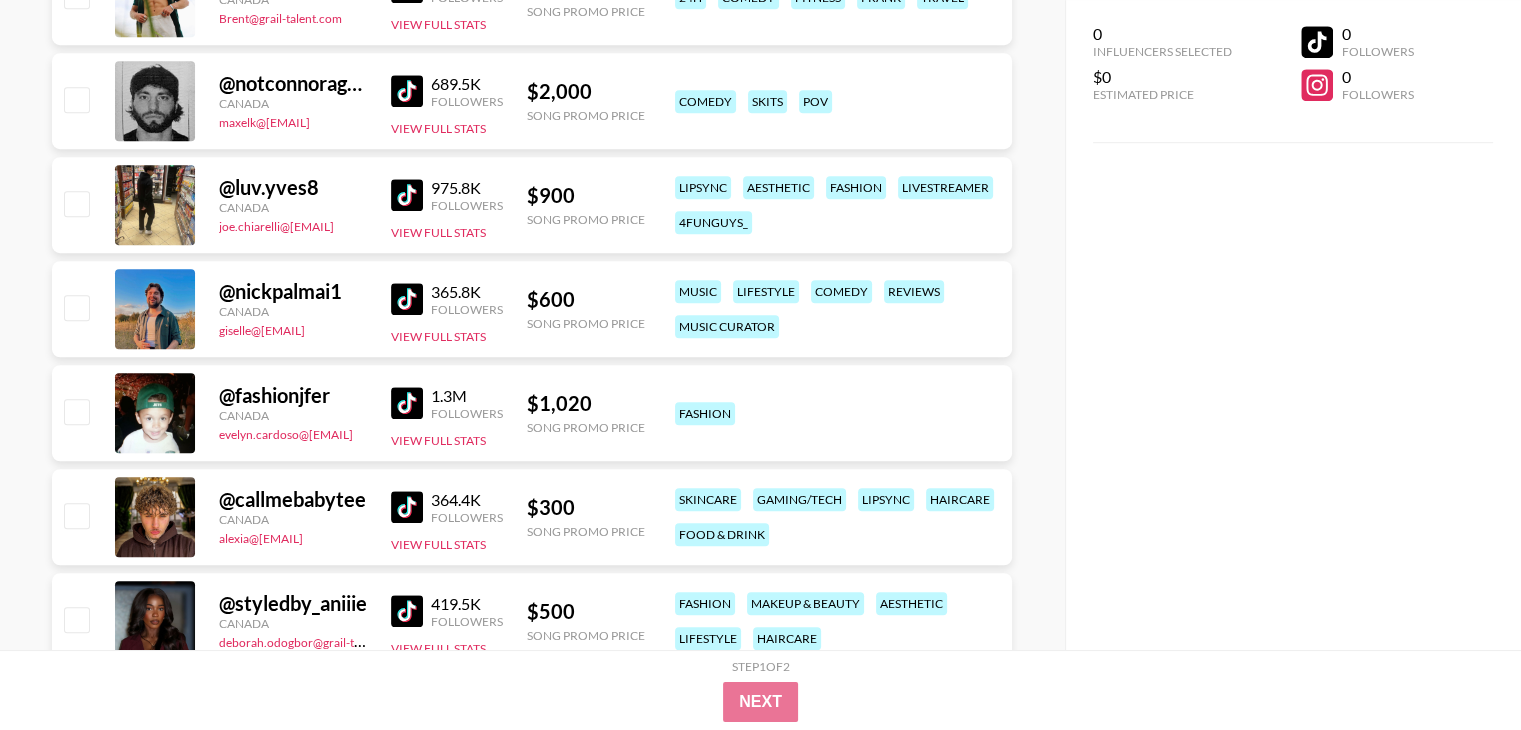 scroll, scrollTop: 1333, scrollLeft: 0, axis: vertical 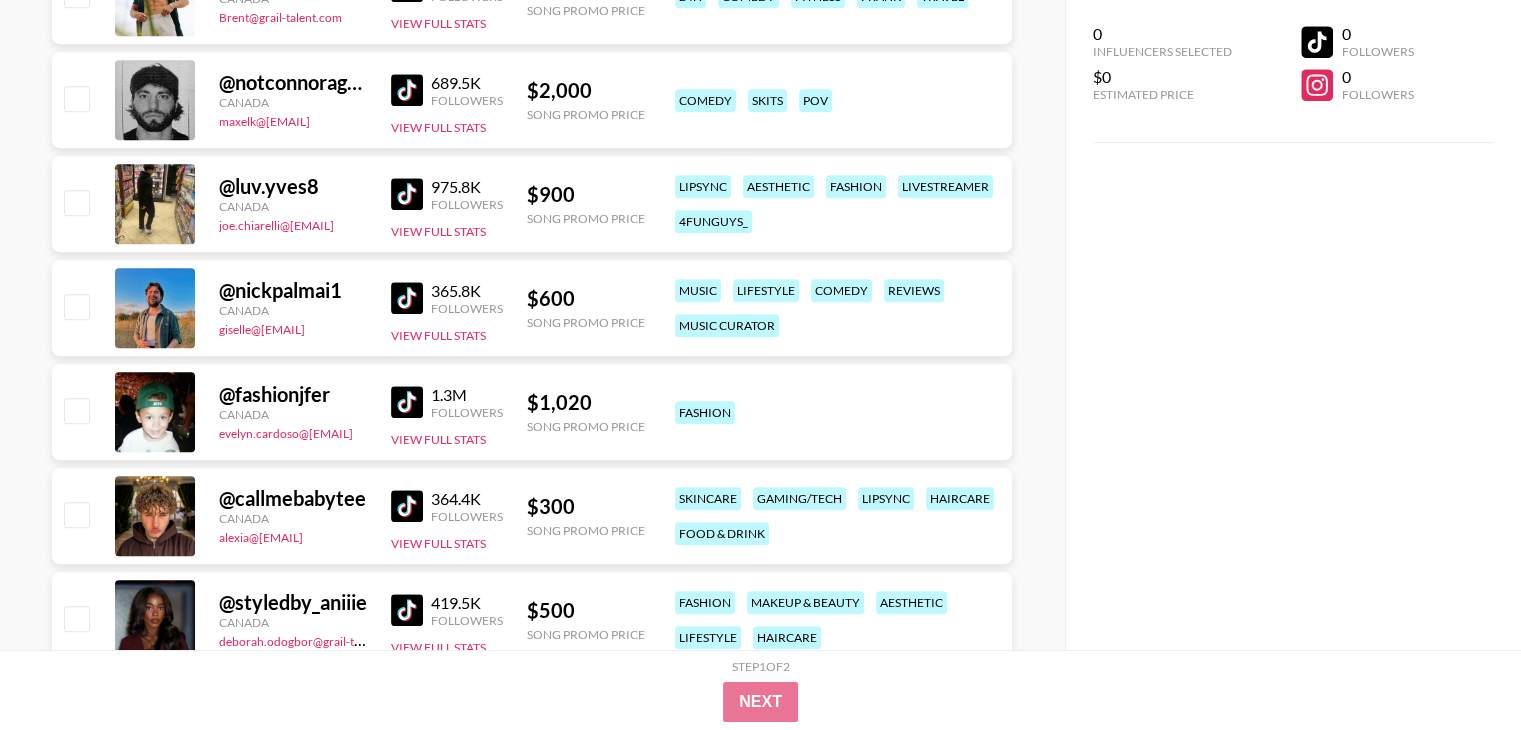 click at bounding box center (407, 298) 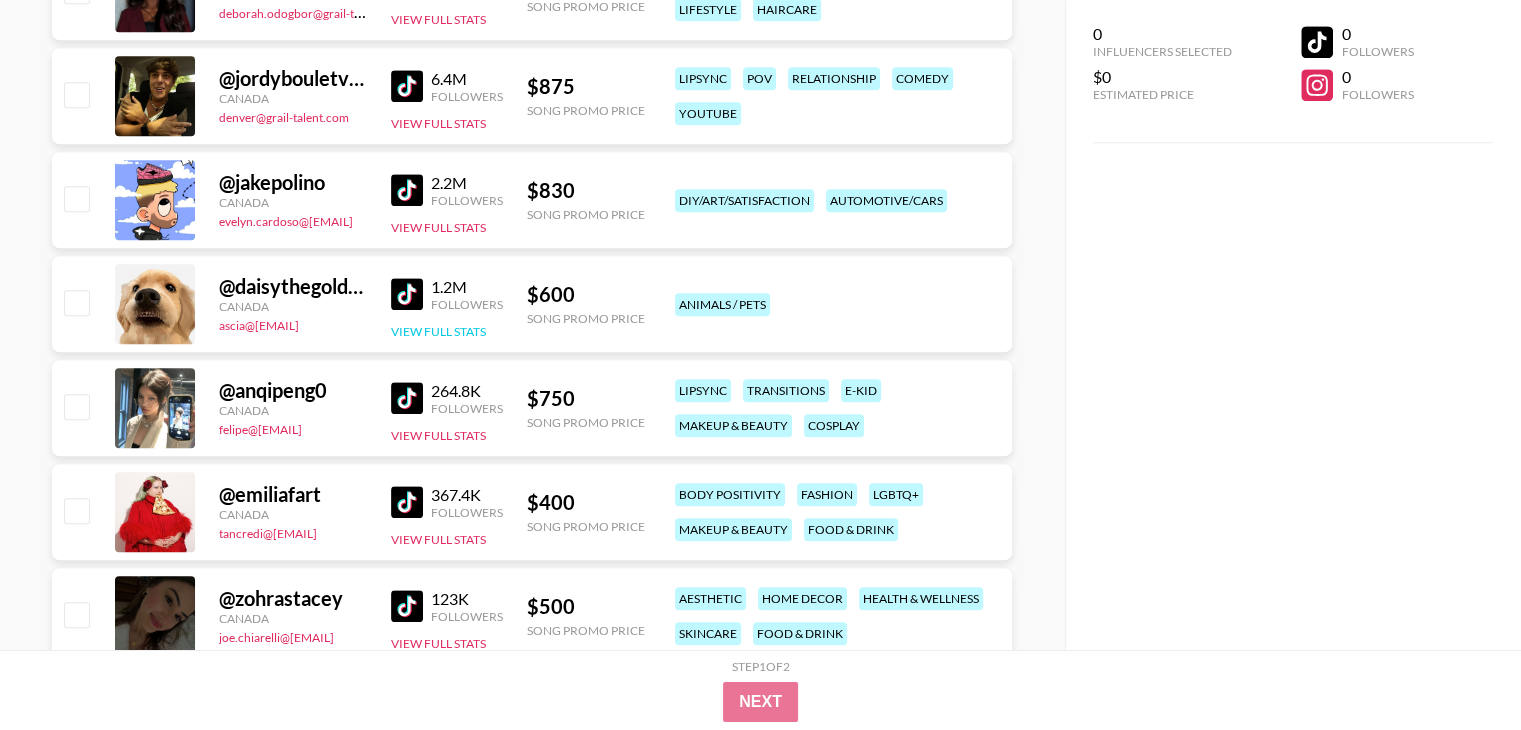 scroll, scrollTop: 2000, scrollLeft: 0, axis: vertical 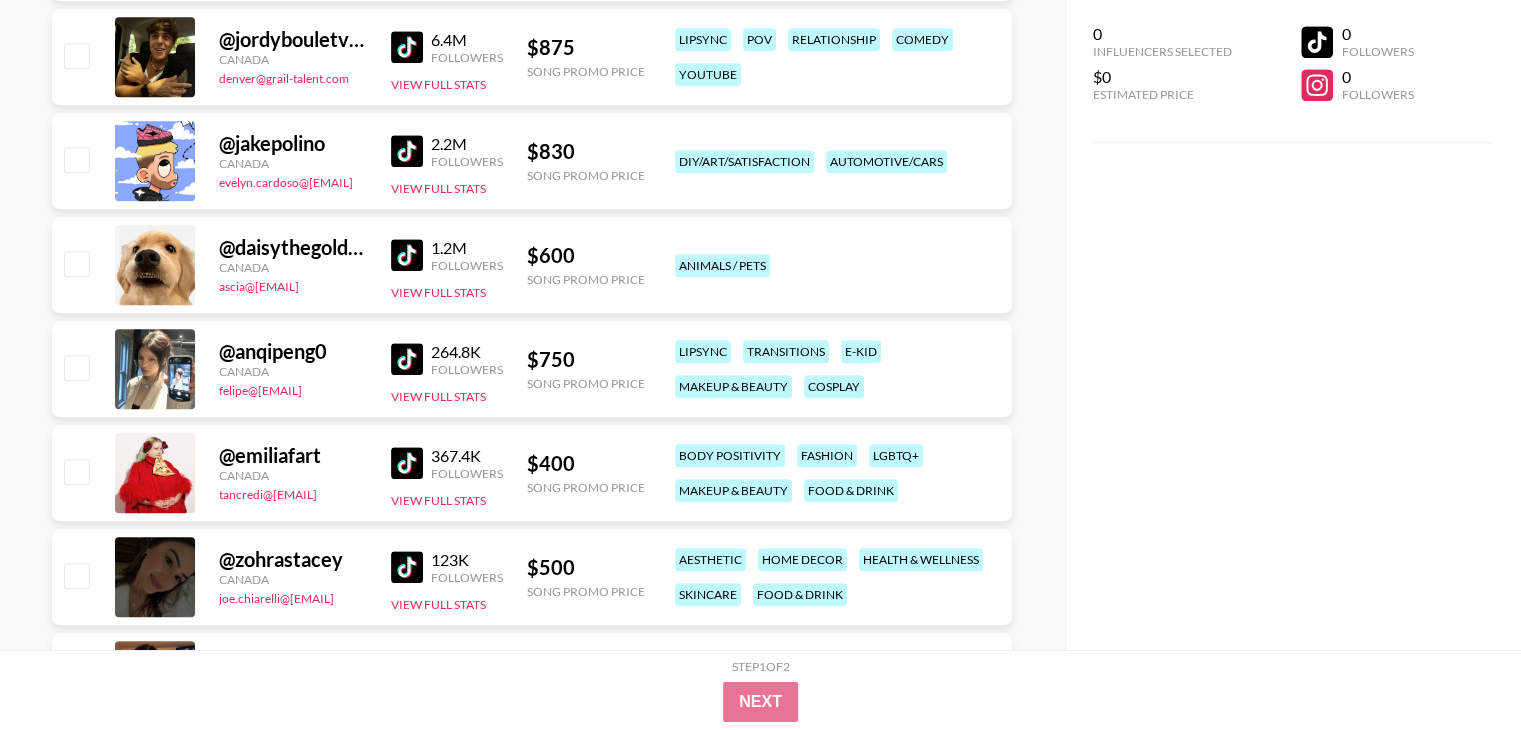 click at bounding box center [407, 359] 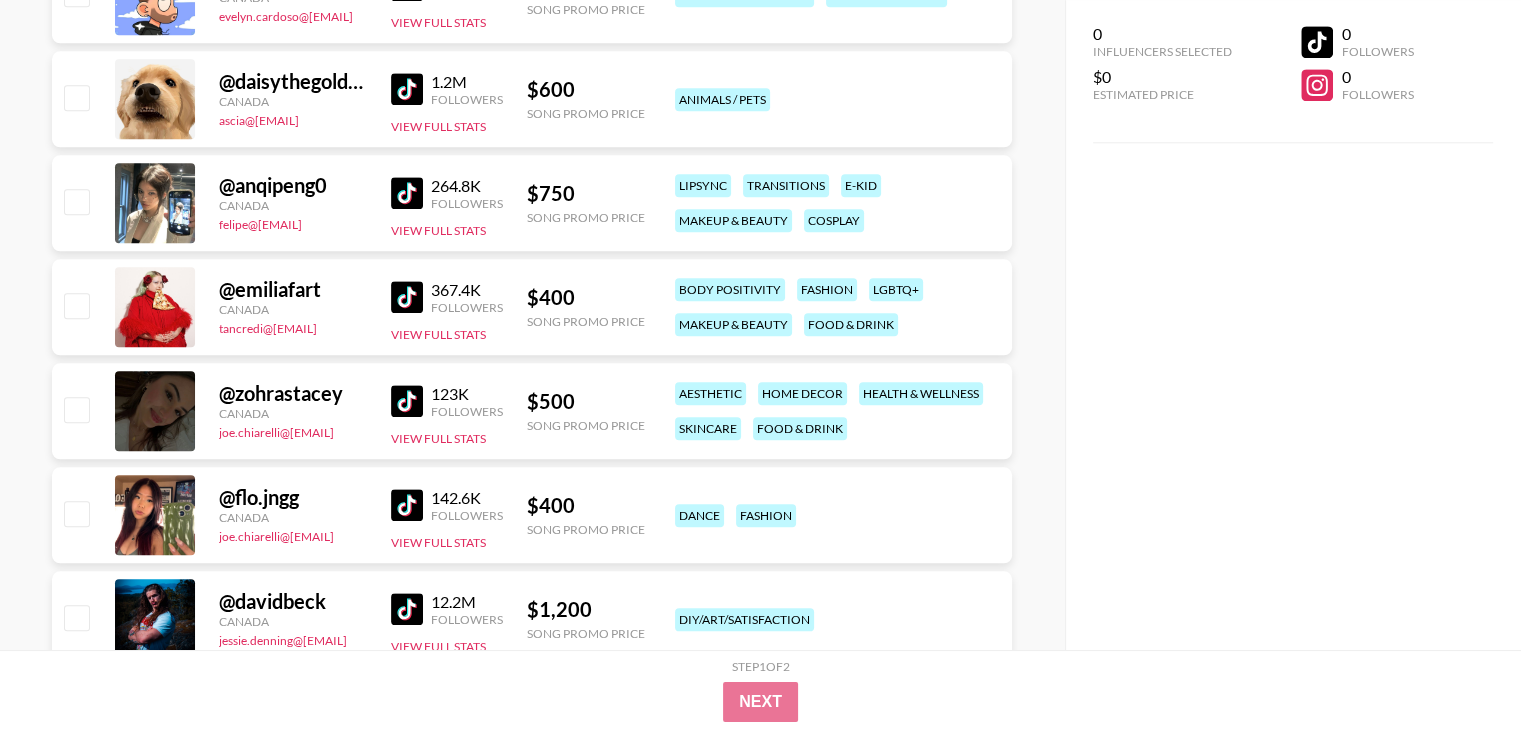 click at bounding box center [407, 401] 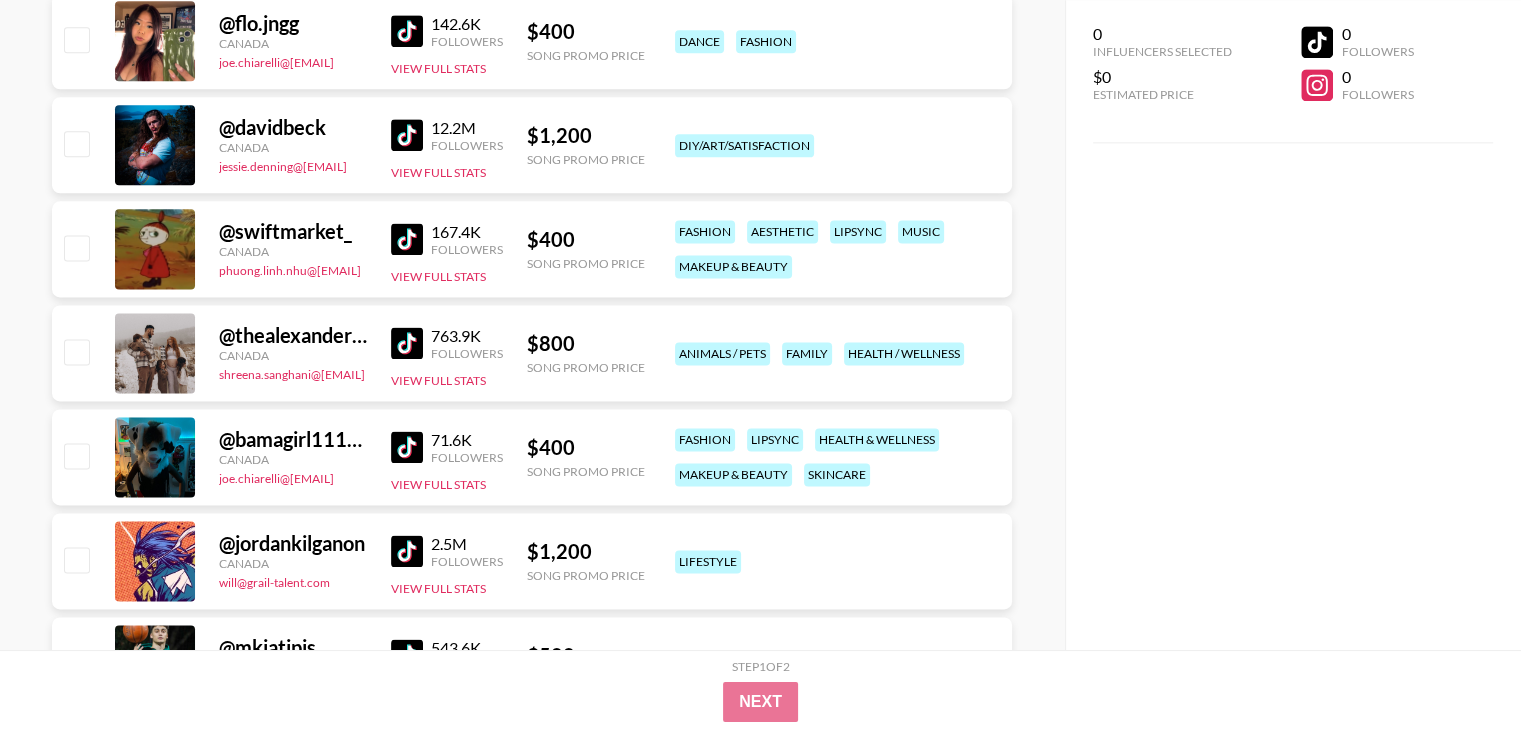 scroll, scrollTop: 2666, scrollLeft: 0, axis: vertical 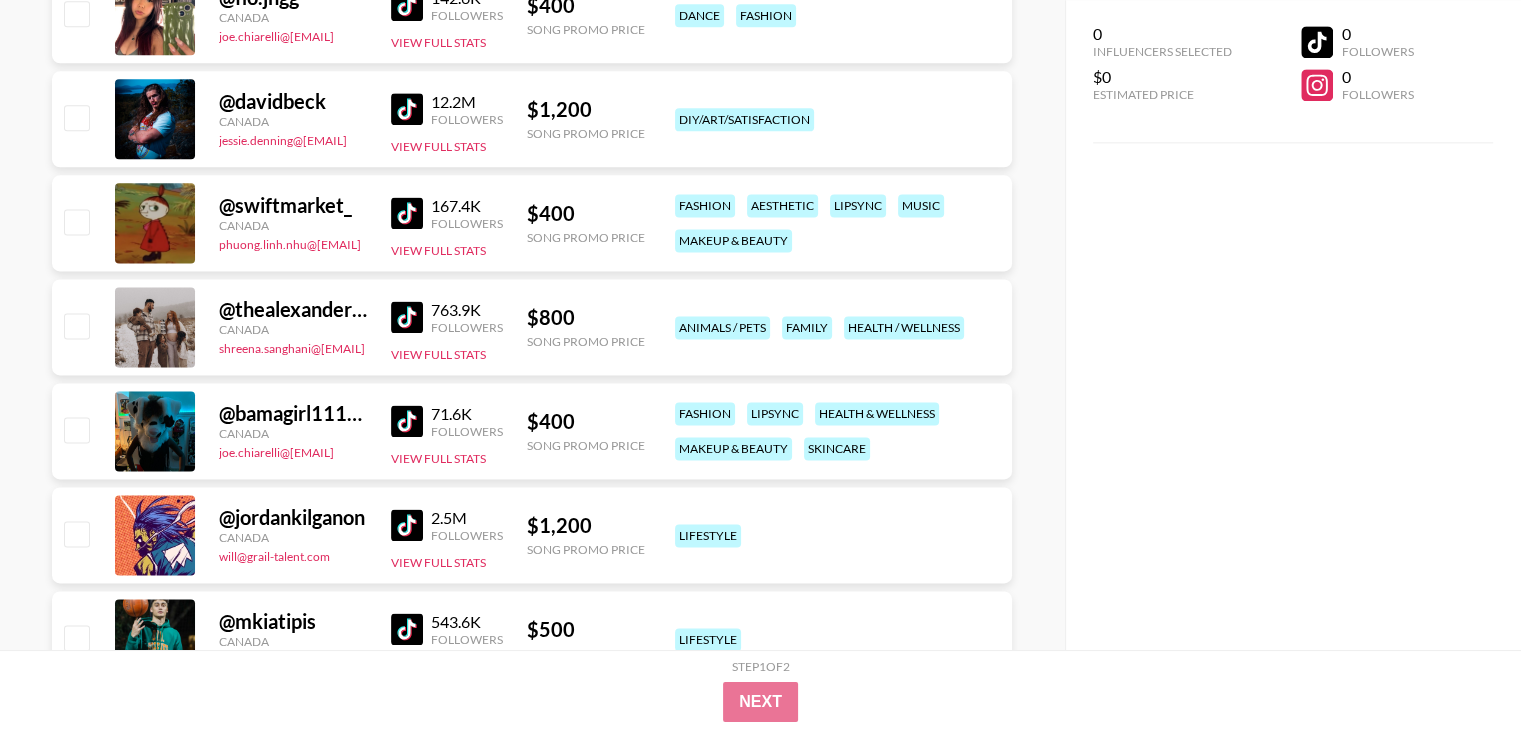 click at bounding box center (407, 213) 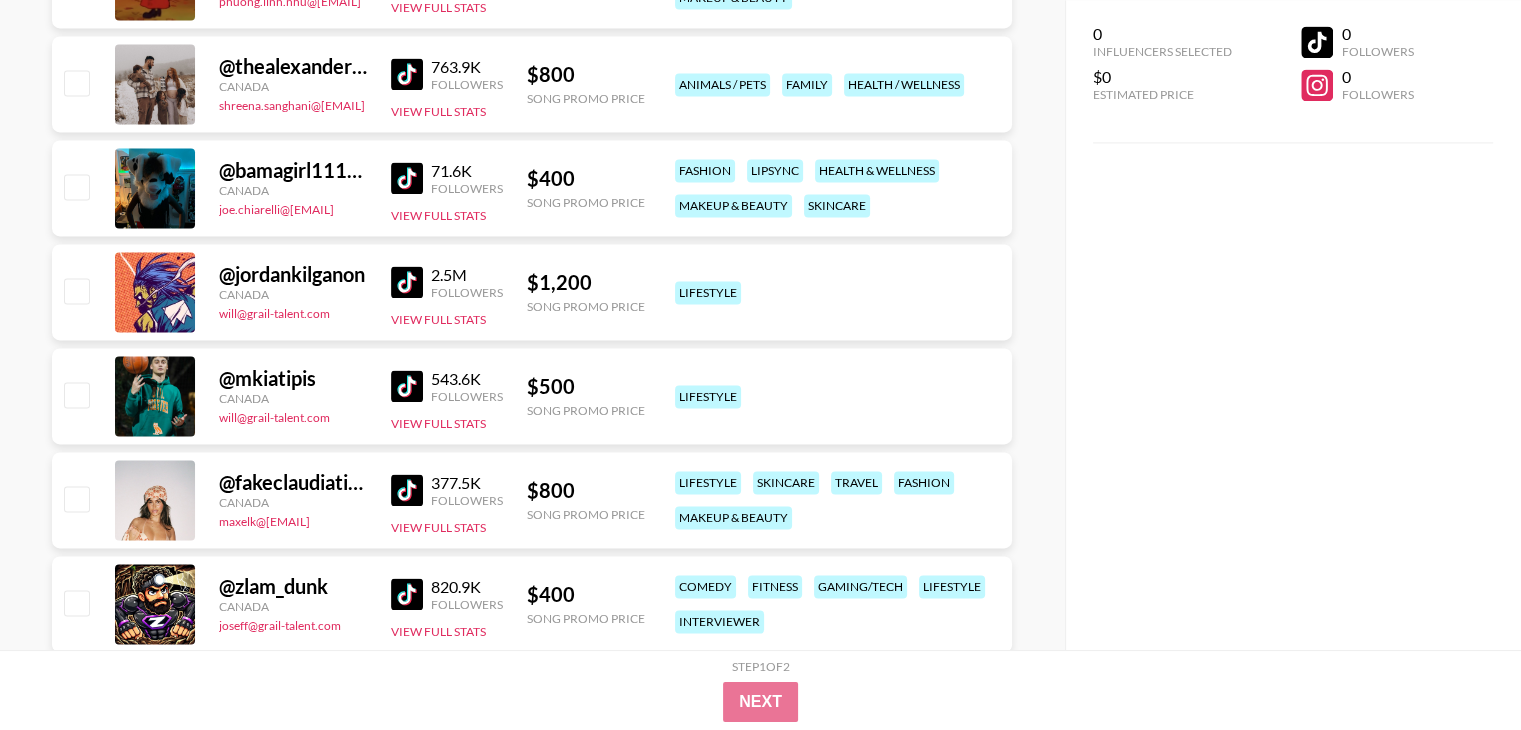 scroll, scrollTop: 3000, scrollLeft: 0, axis: vertical 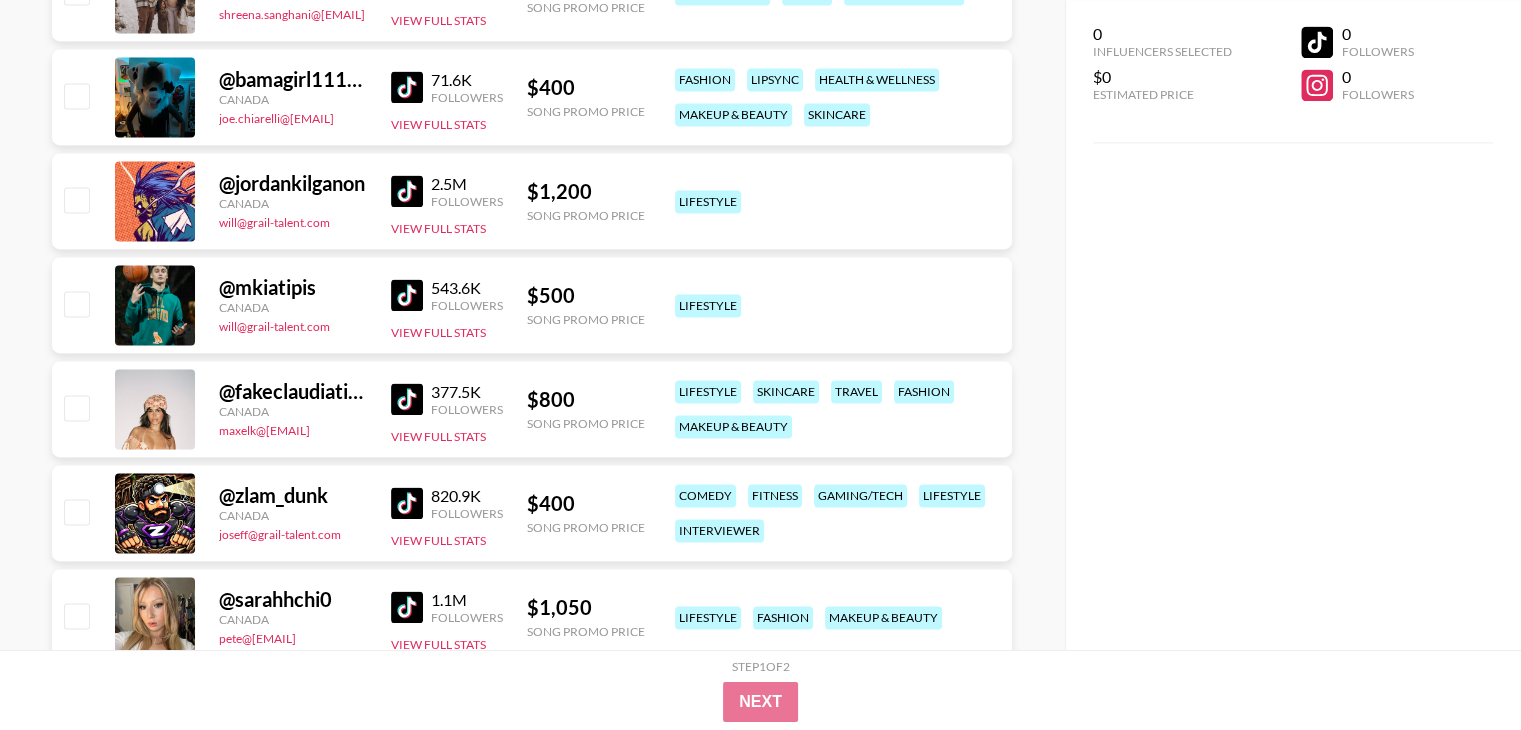click at bounding box center [407, 399] 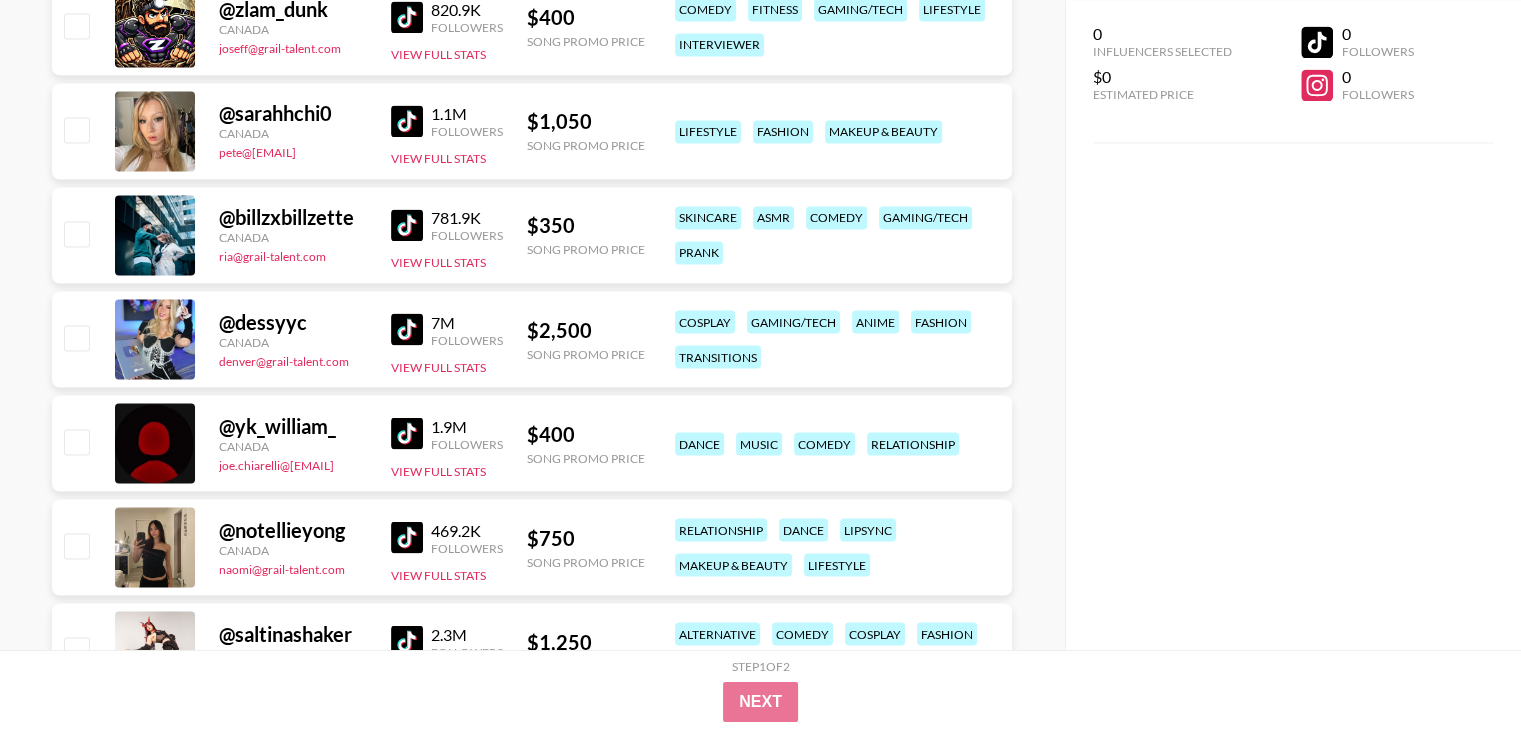 scroll, scrollTop: 3500, scrollLeft: 0, axis: vertical 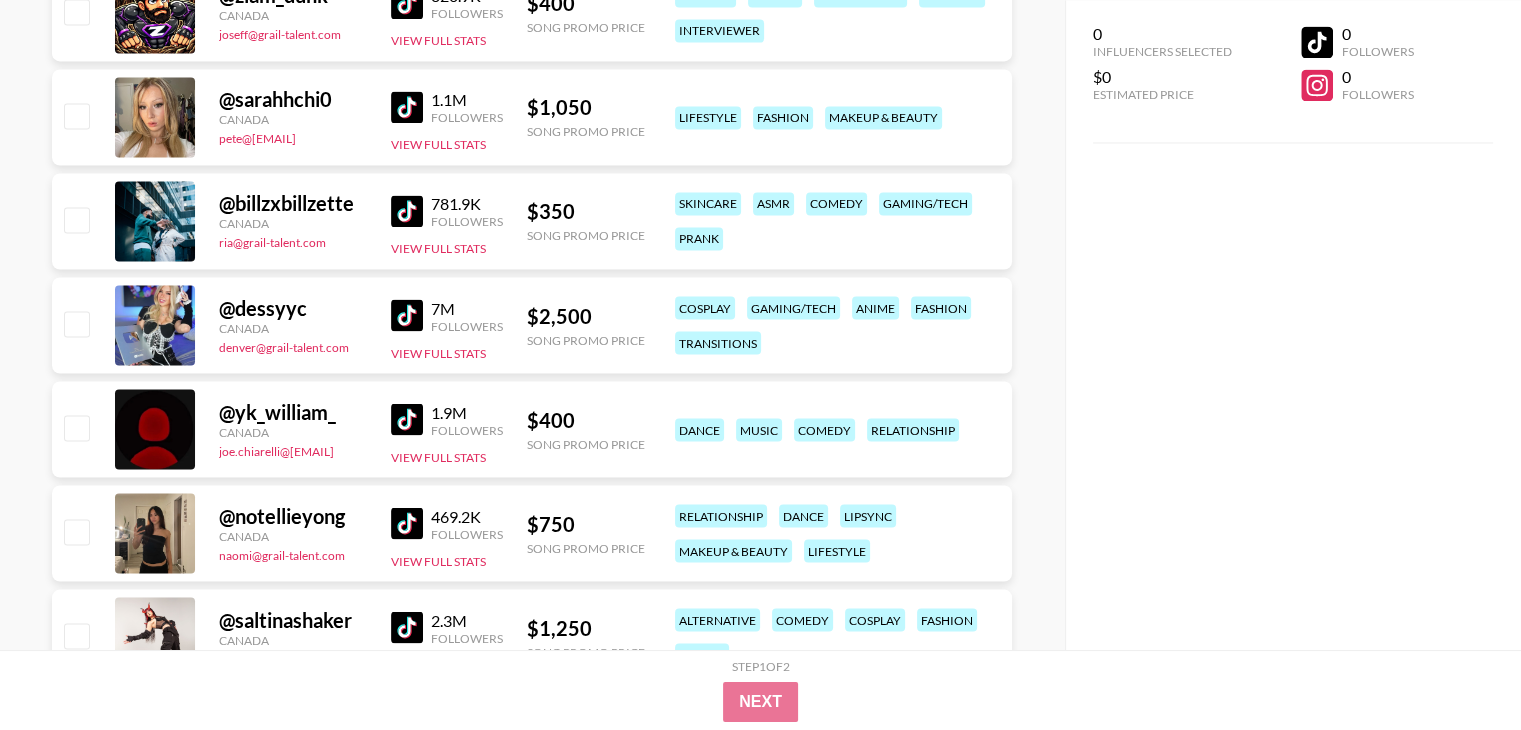 click at bounding box center (407, 523) 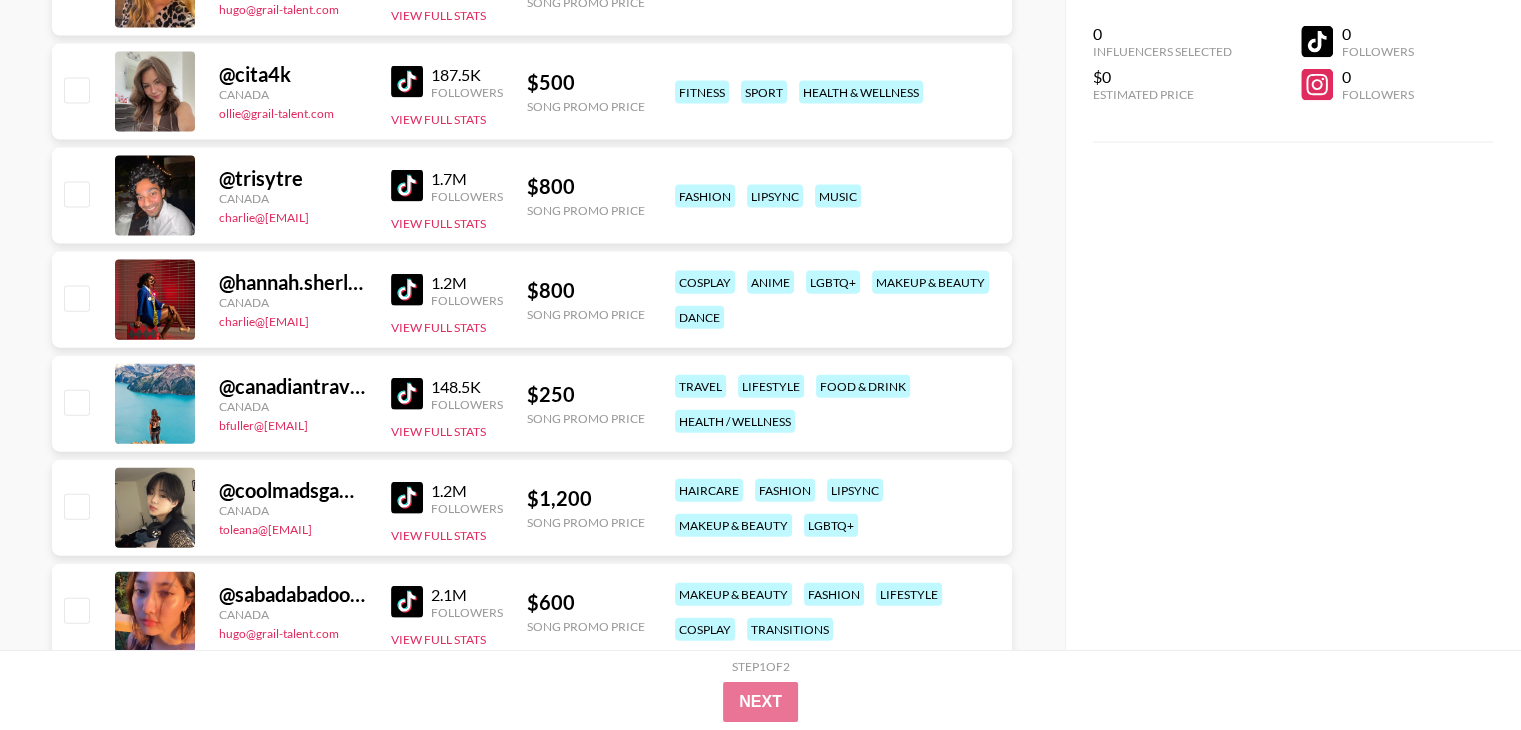 scroll, scrollTop: 4500, scrollLeft: 0, axis: vertical 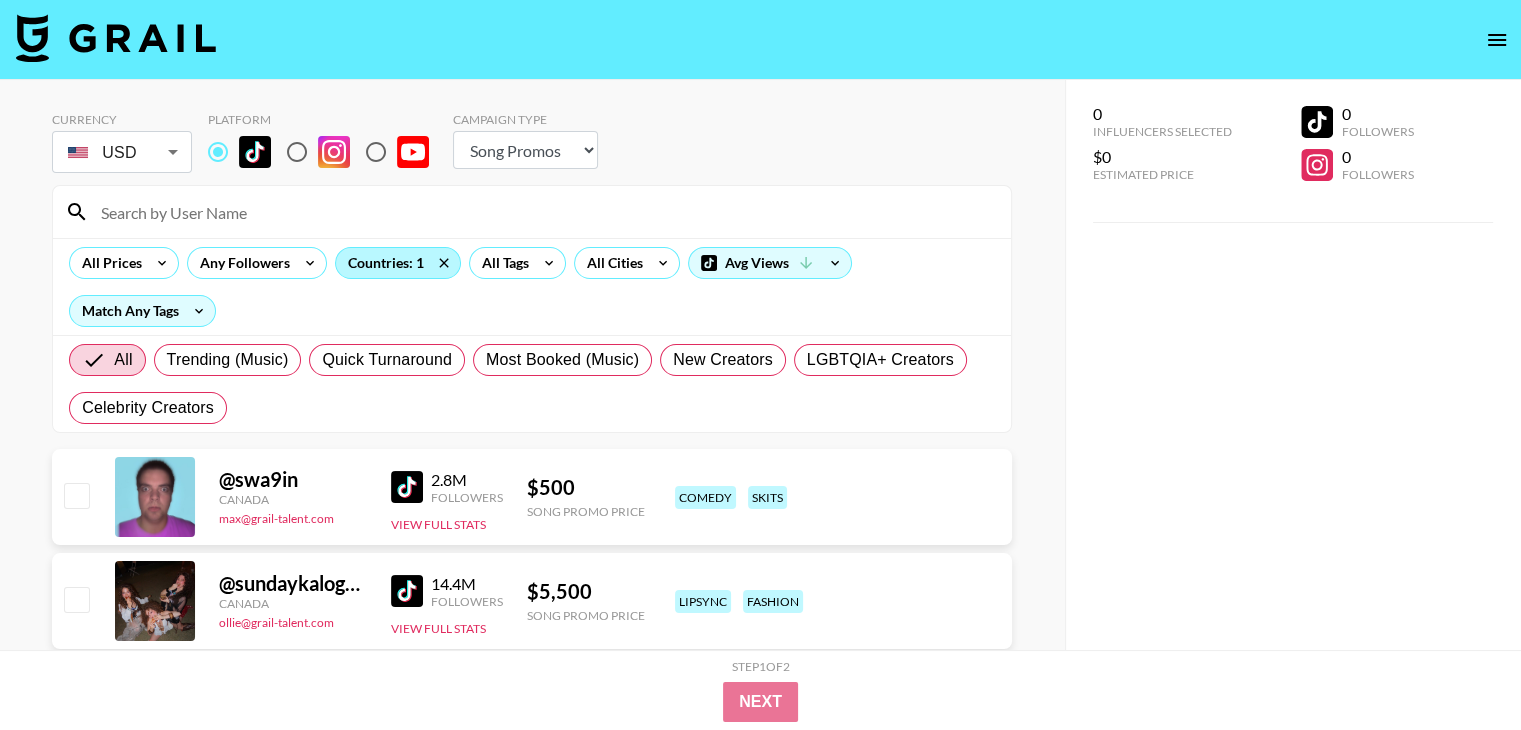 click on "Countries: 1" at bounding box center (398, 263) 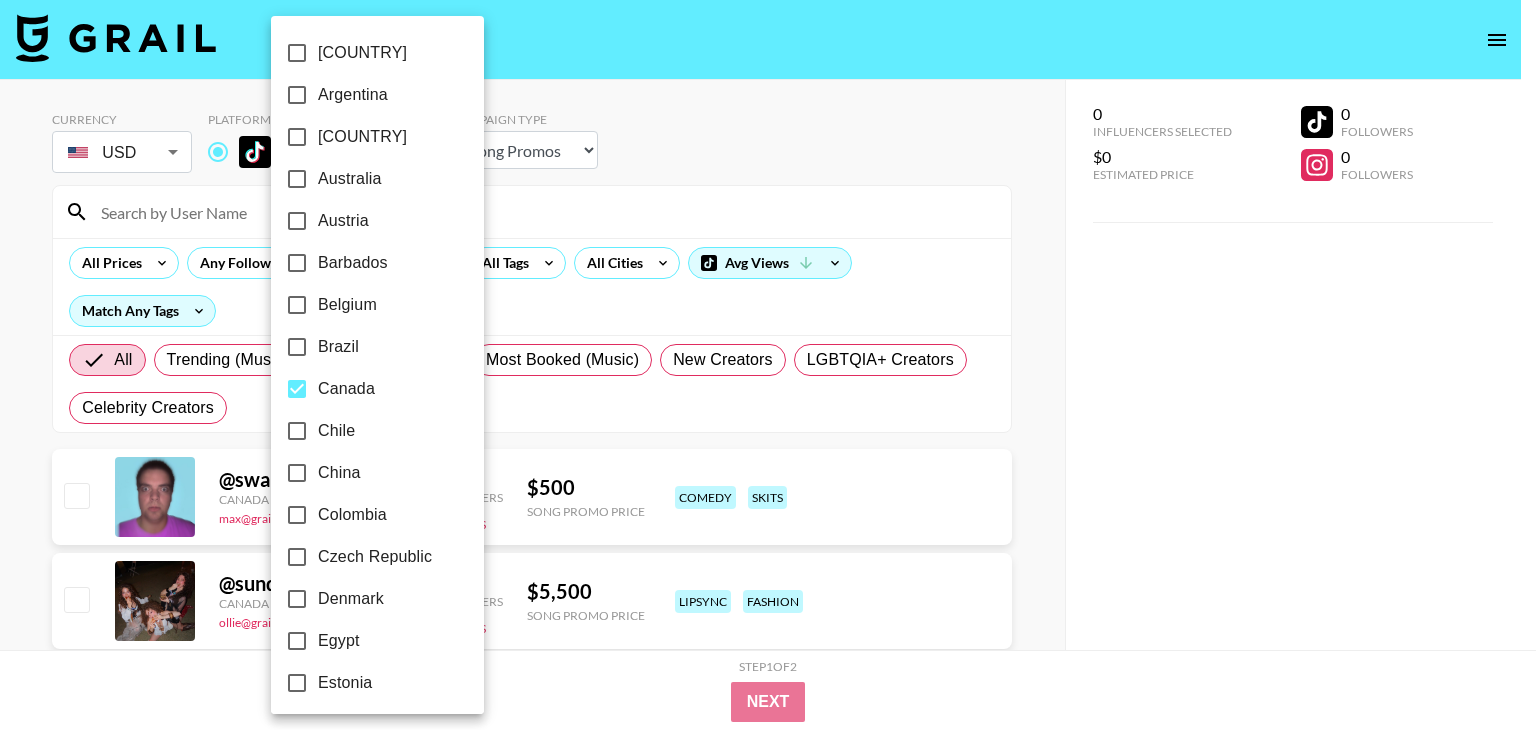 click on "Canada" at bounding box center (346, 389) 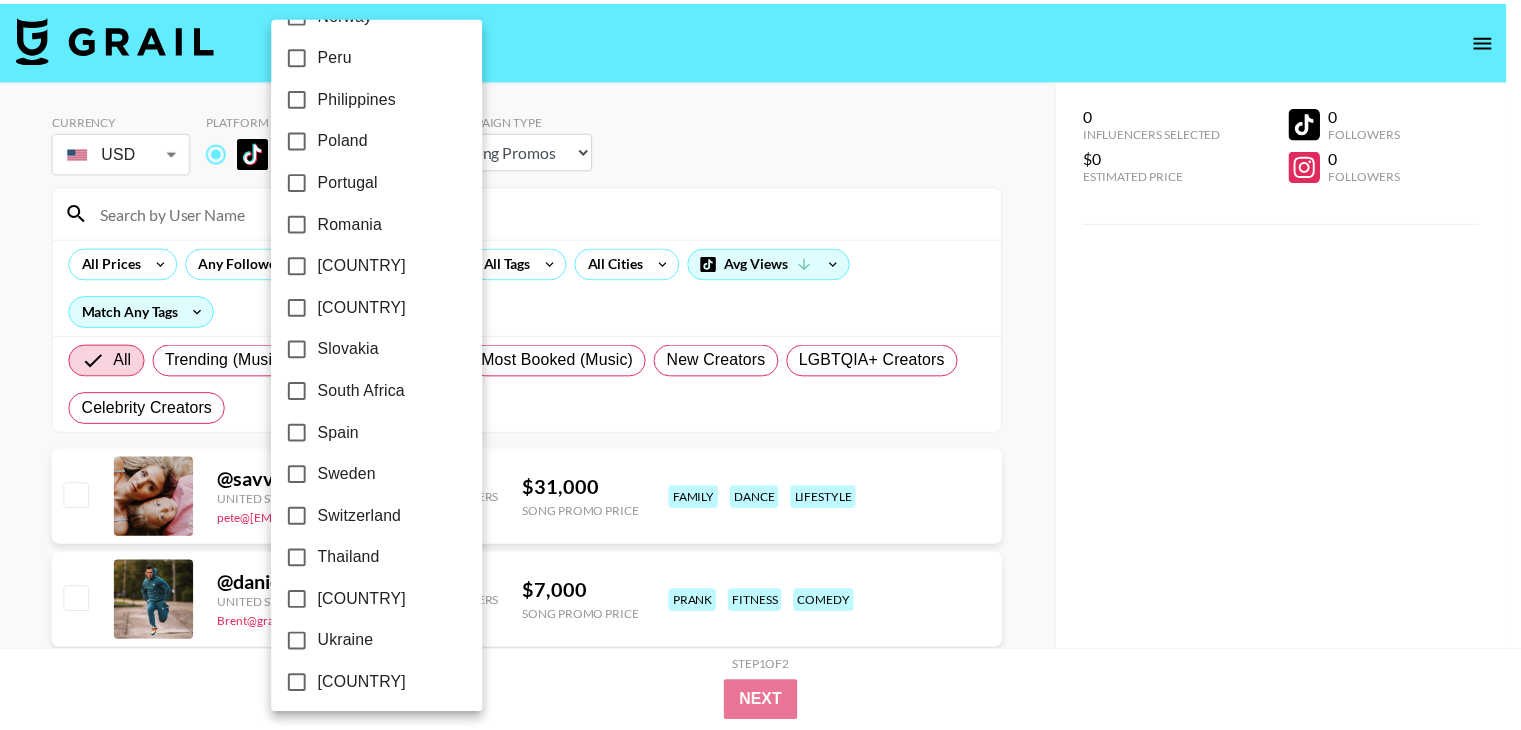 scroll, scrollTop: 1436, scrollLeft: 0, axis: vertical 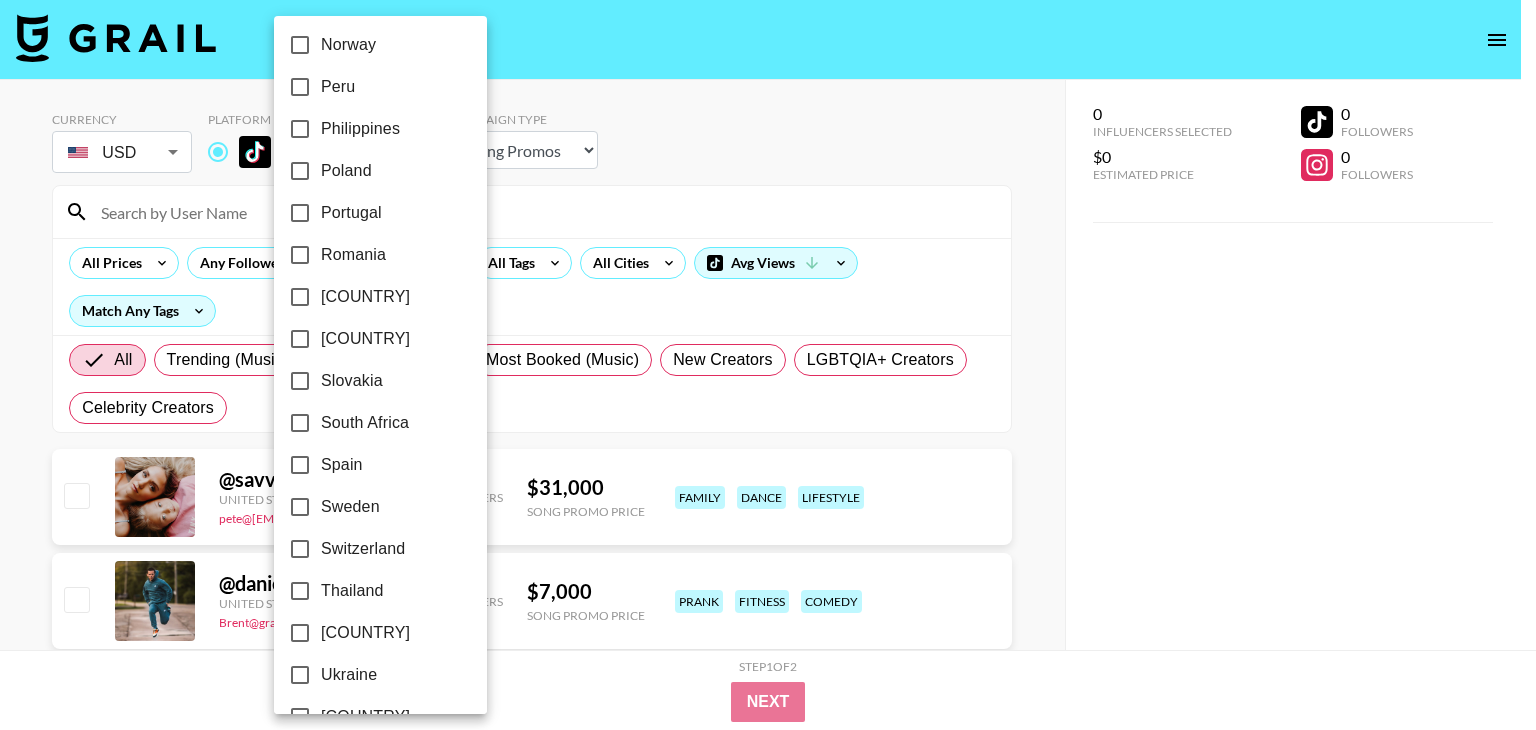 click on "Poland" at bounding box center (346, 171) 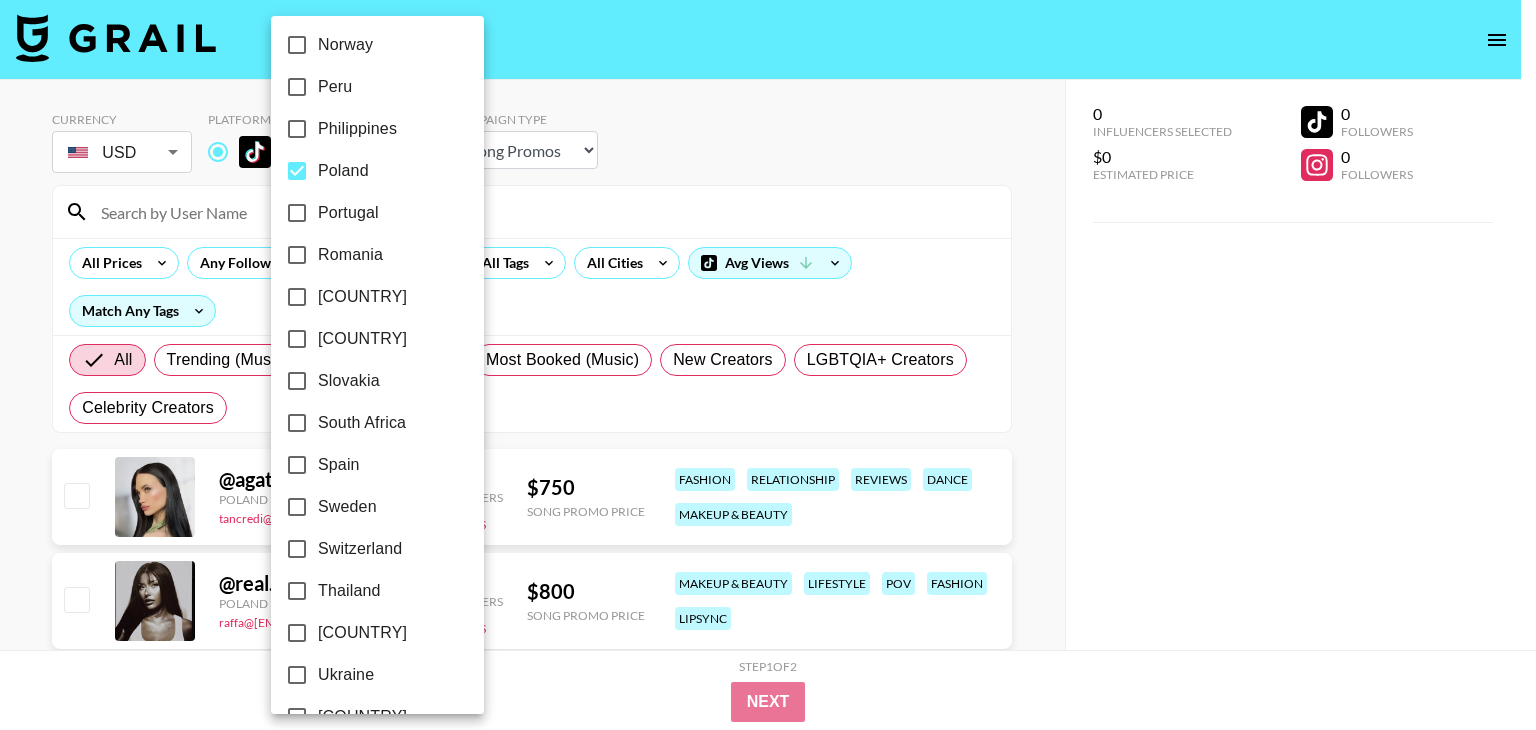 click at bounding box center [768, 365] 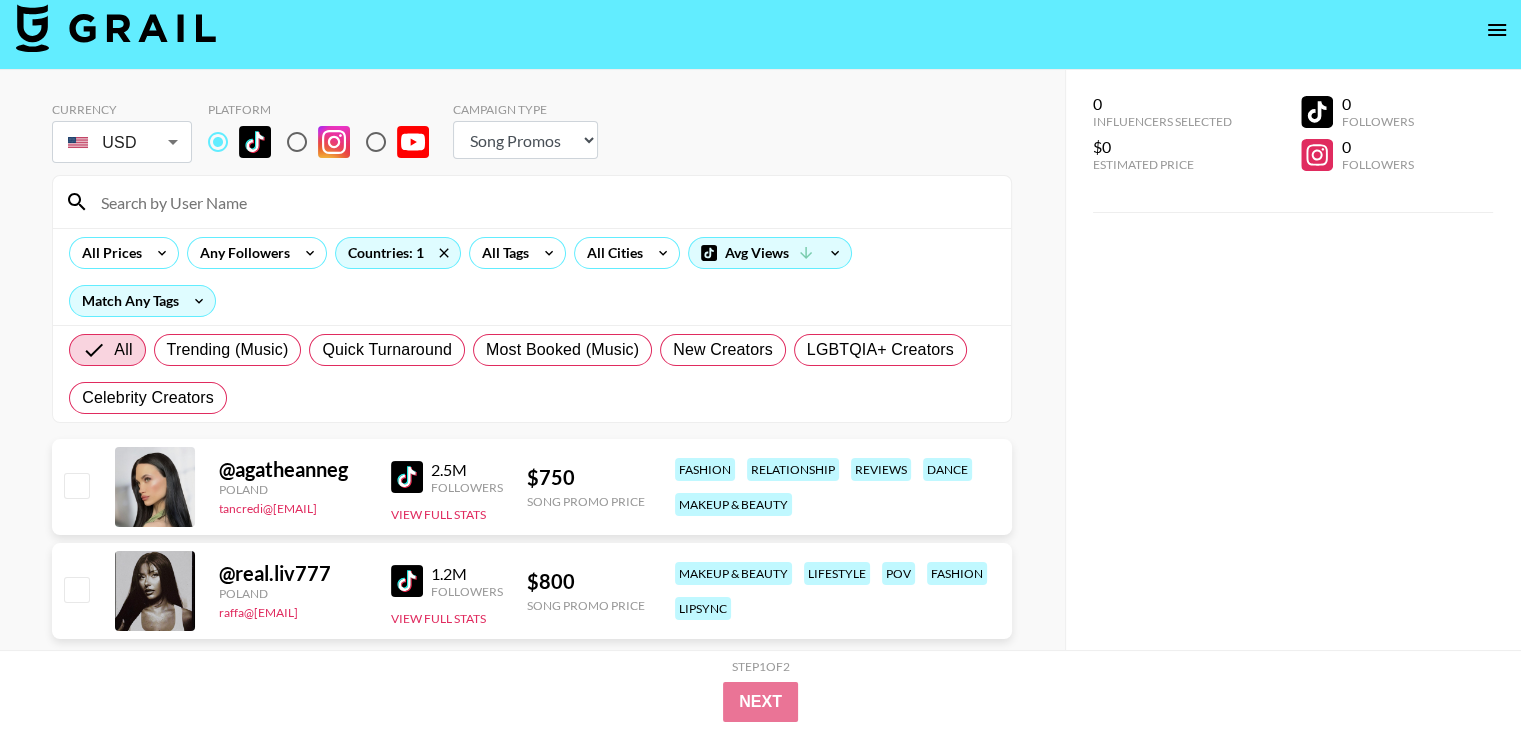 scroll, scrollTop: 80, scrollLeft: 0, axis: vertical 